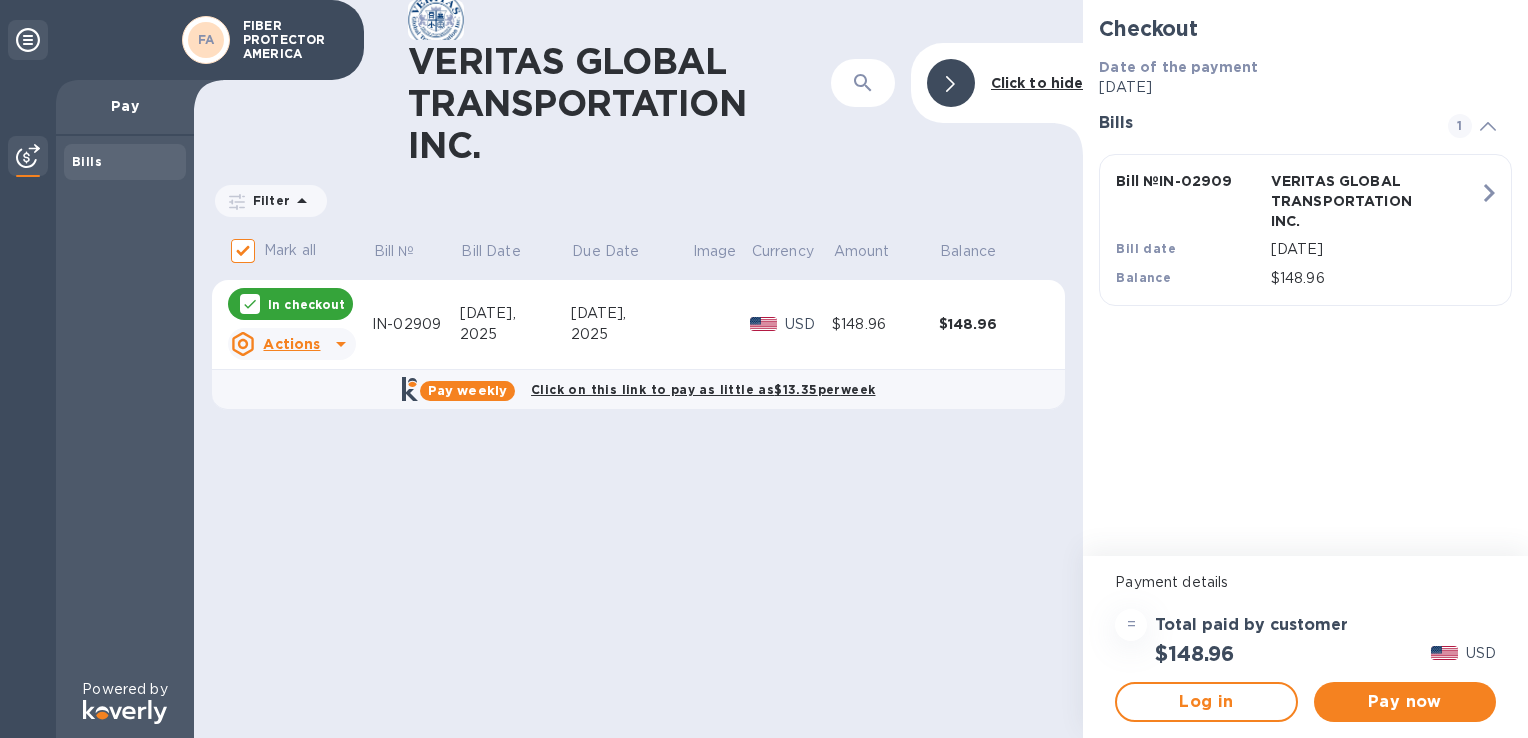scroll, scrollTop: 0, scrollLeft: 0, axis: both 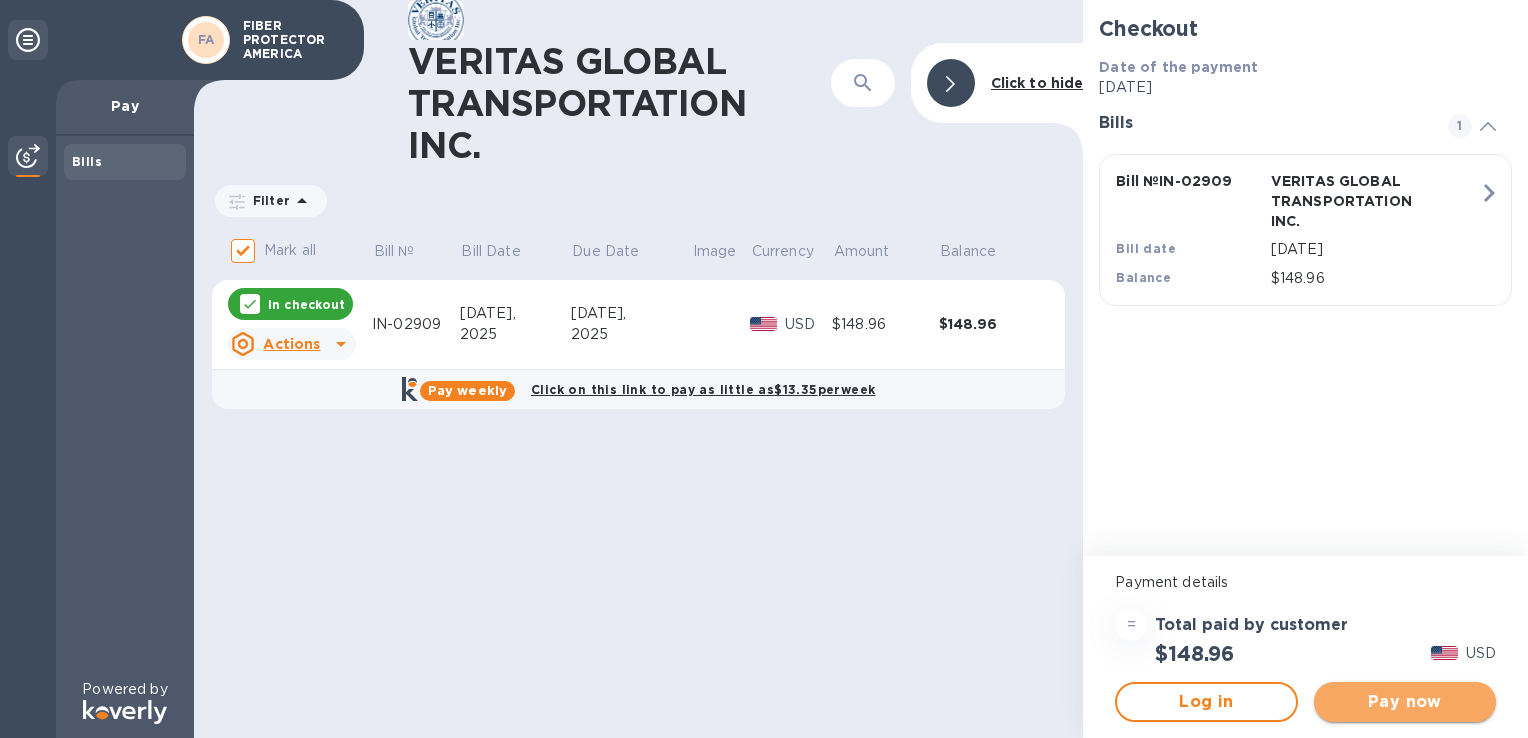 click on "Pay now" at bounding box center [1405, 702] 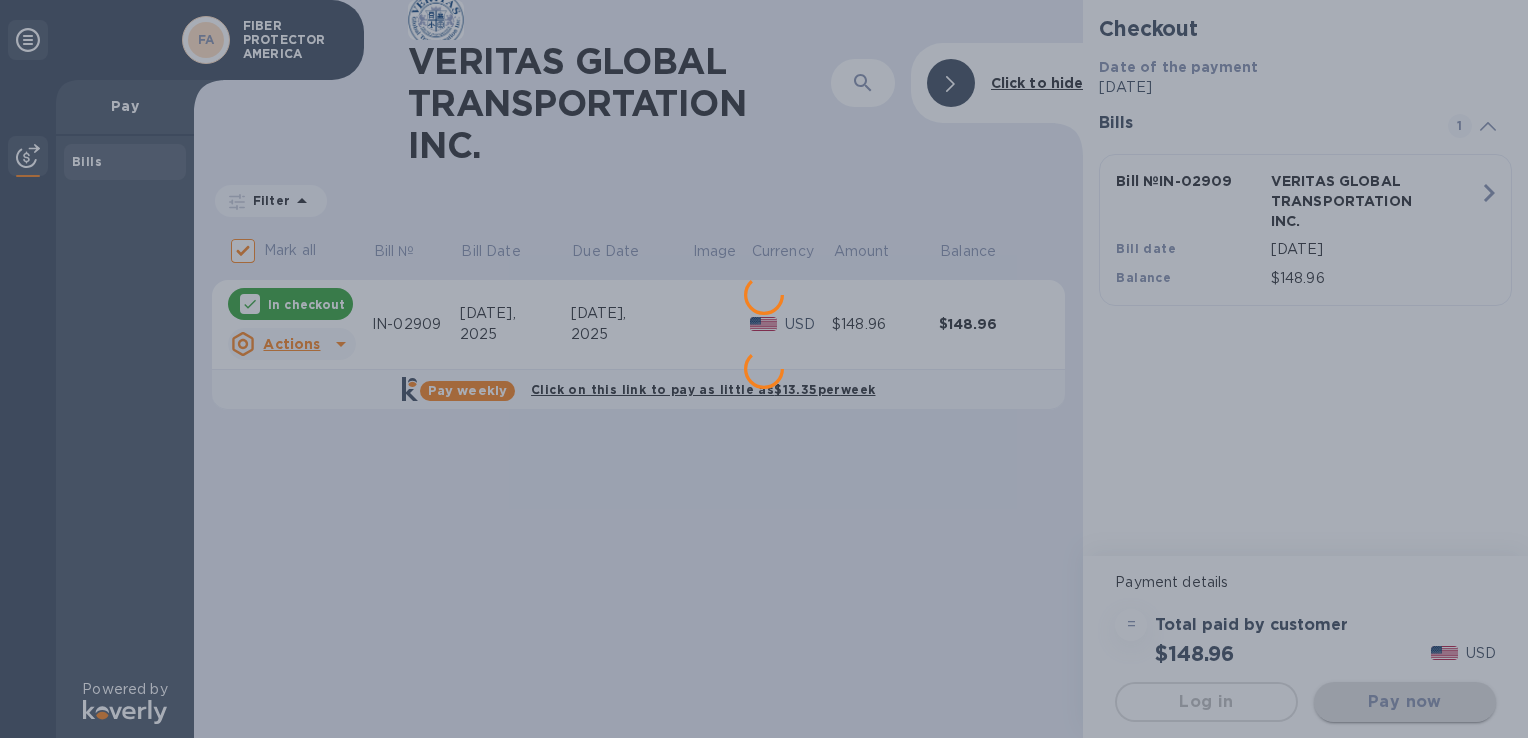 scroll, scrollTop: 0, scrollLeft: 0, axis: both 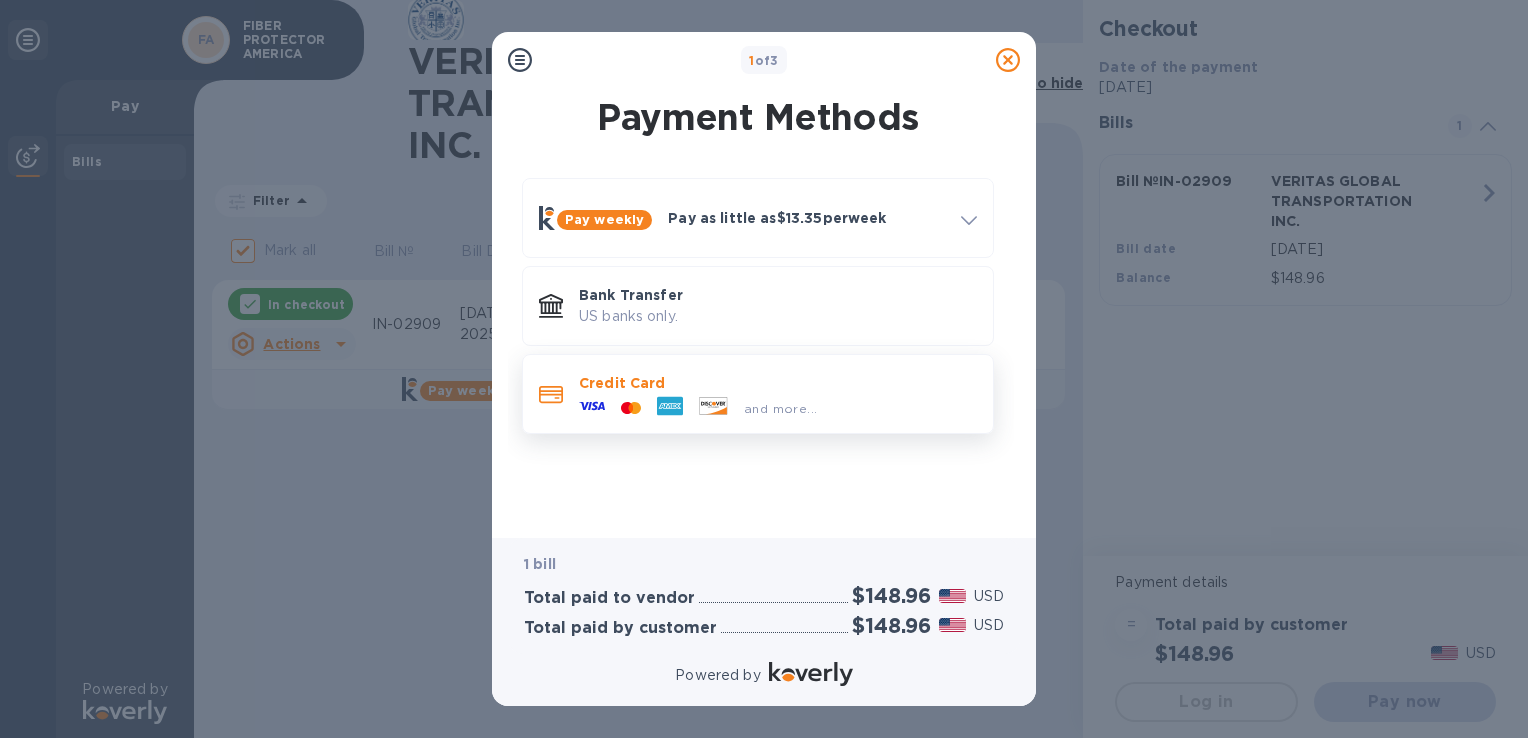 click on "and more..." at bounding box center (780, 408) 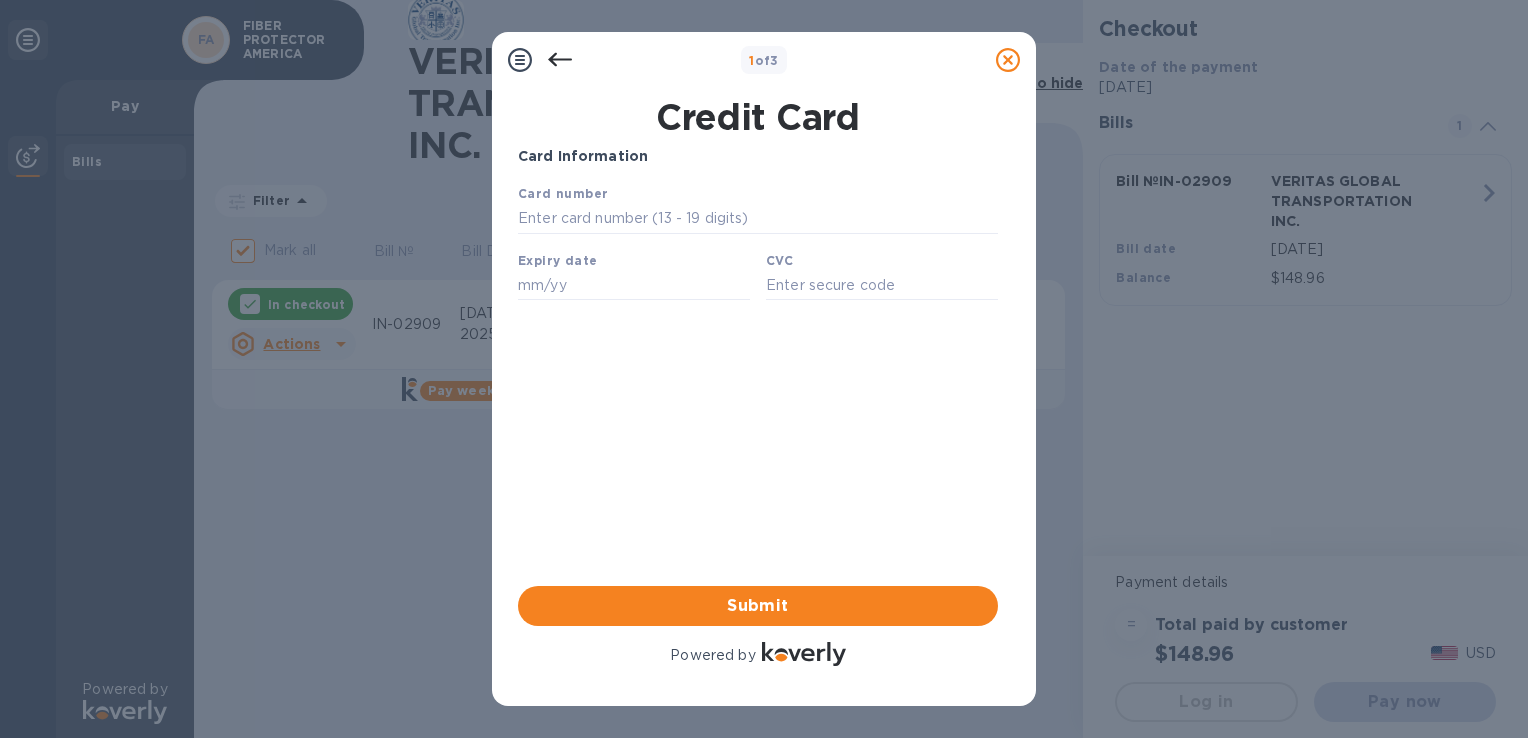 scroll, scrollTop: 0, scrollLeft: 0, axis: both 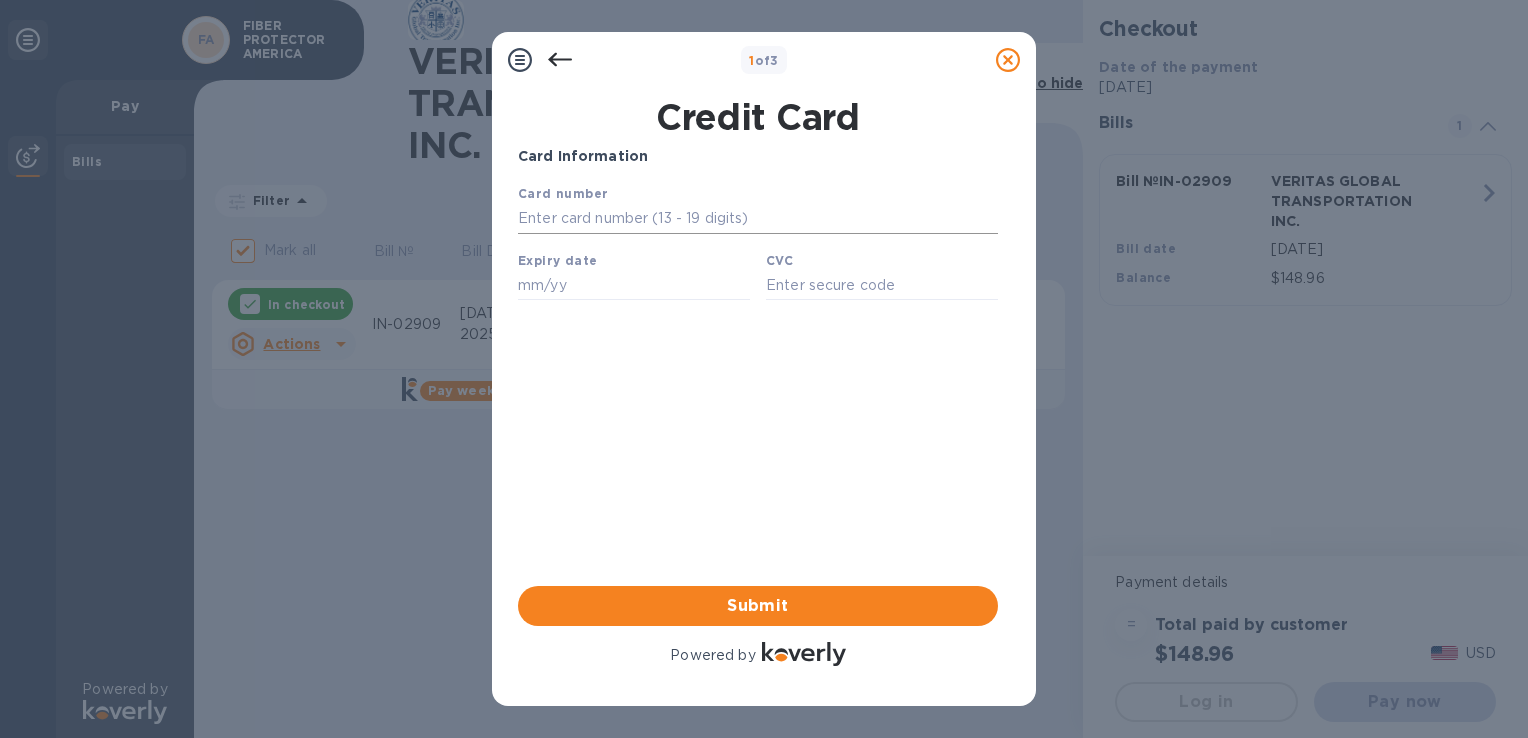 click at bounding box center (758, 219) 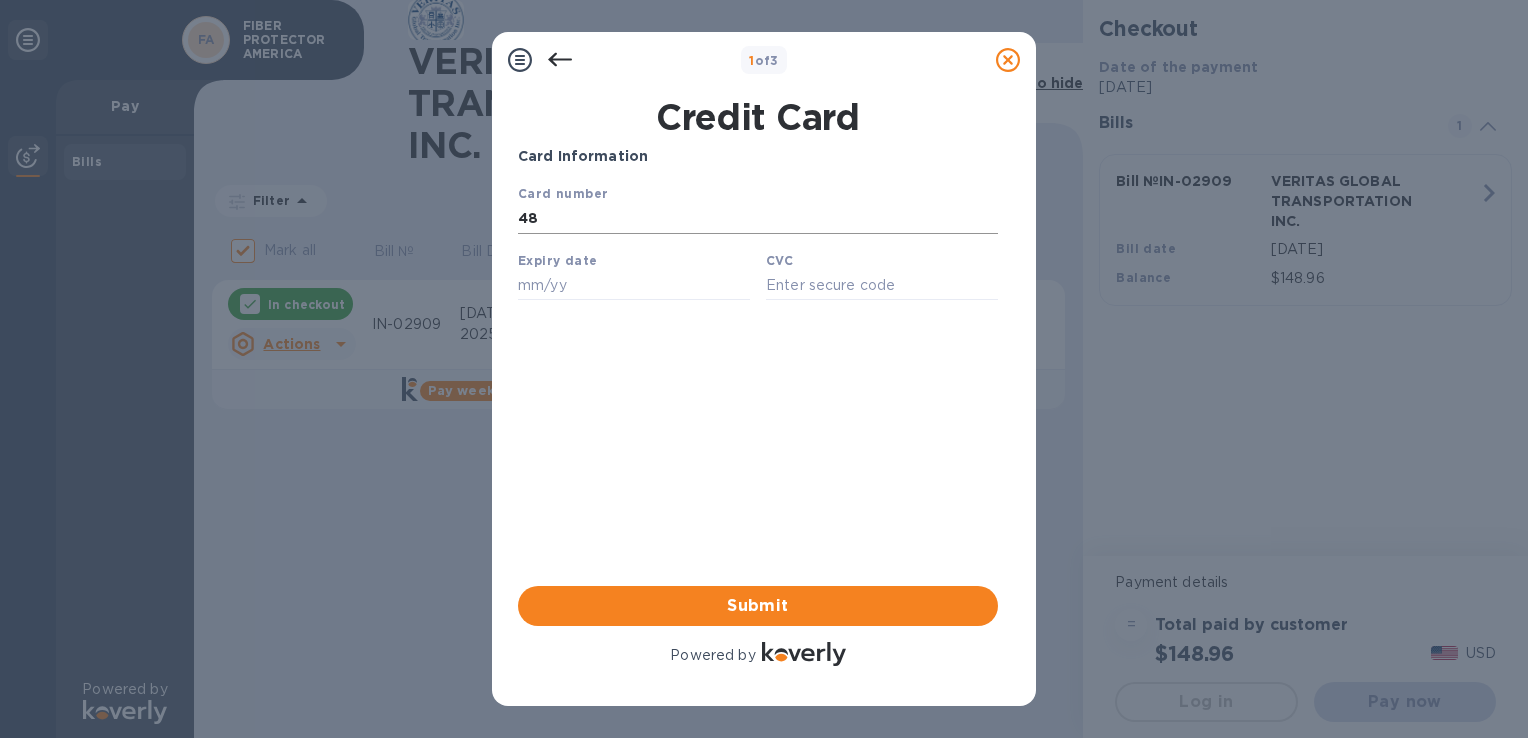 type on "4" 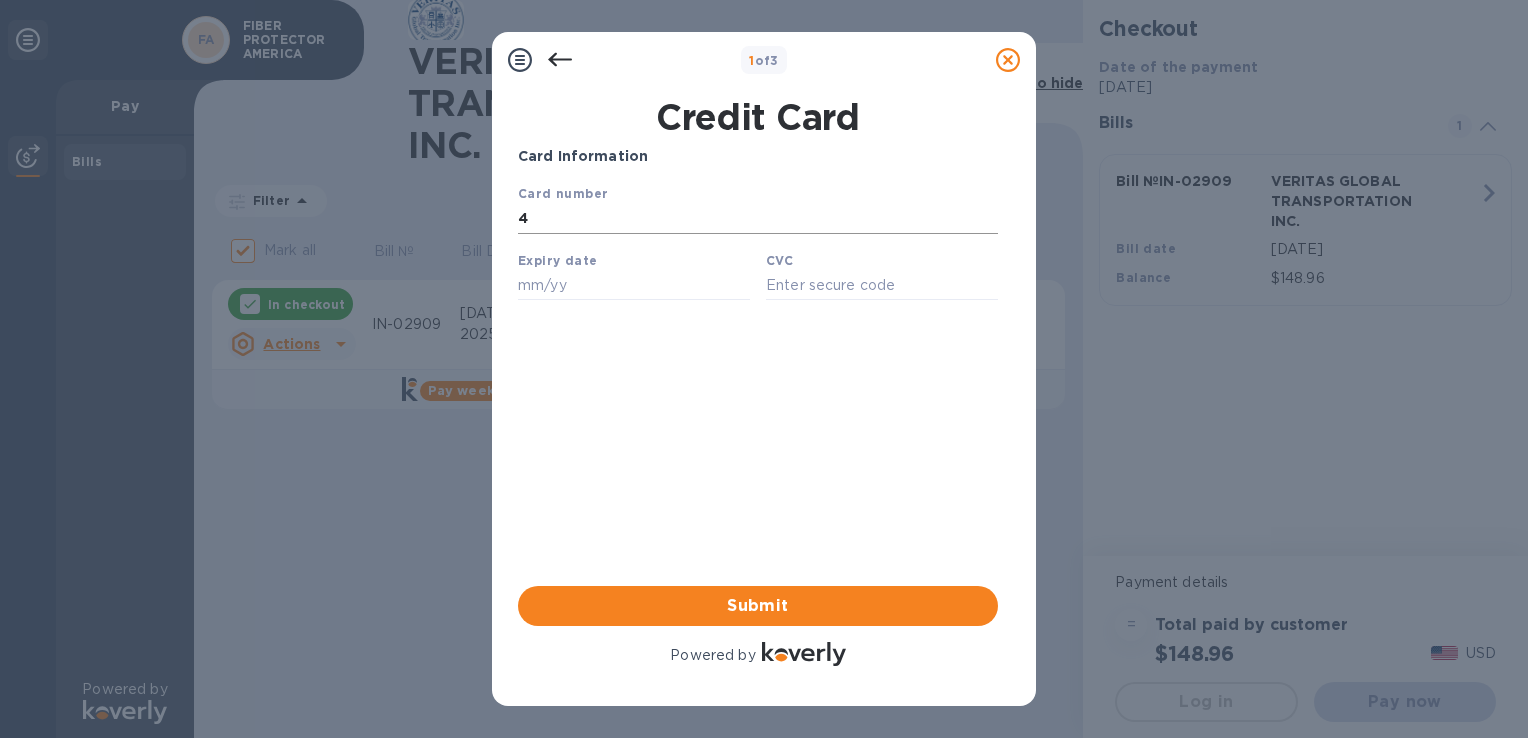 type 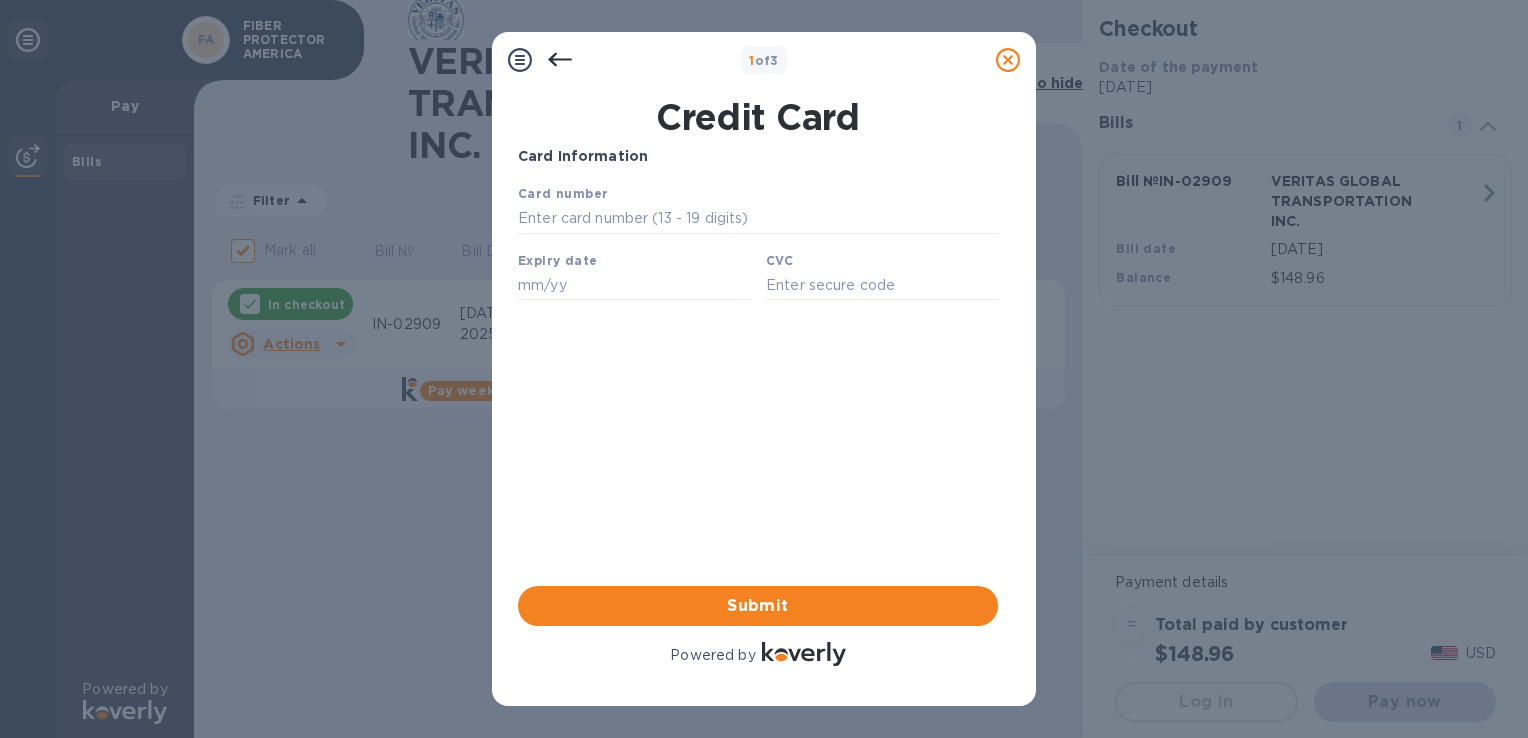 click 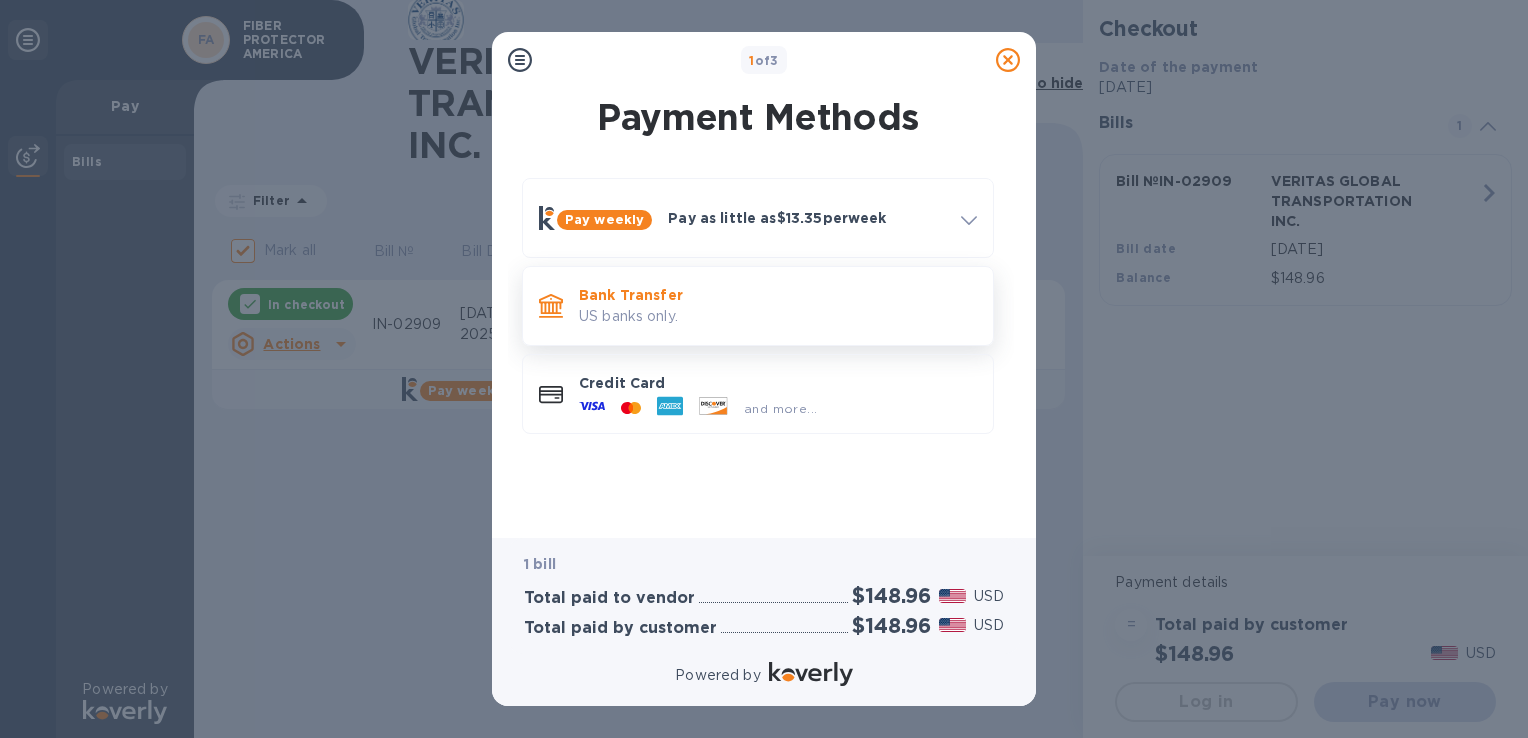 click on "US banks only." at bounding box center [778, 316] 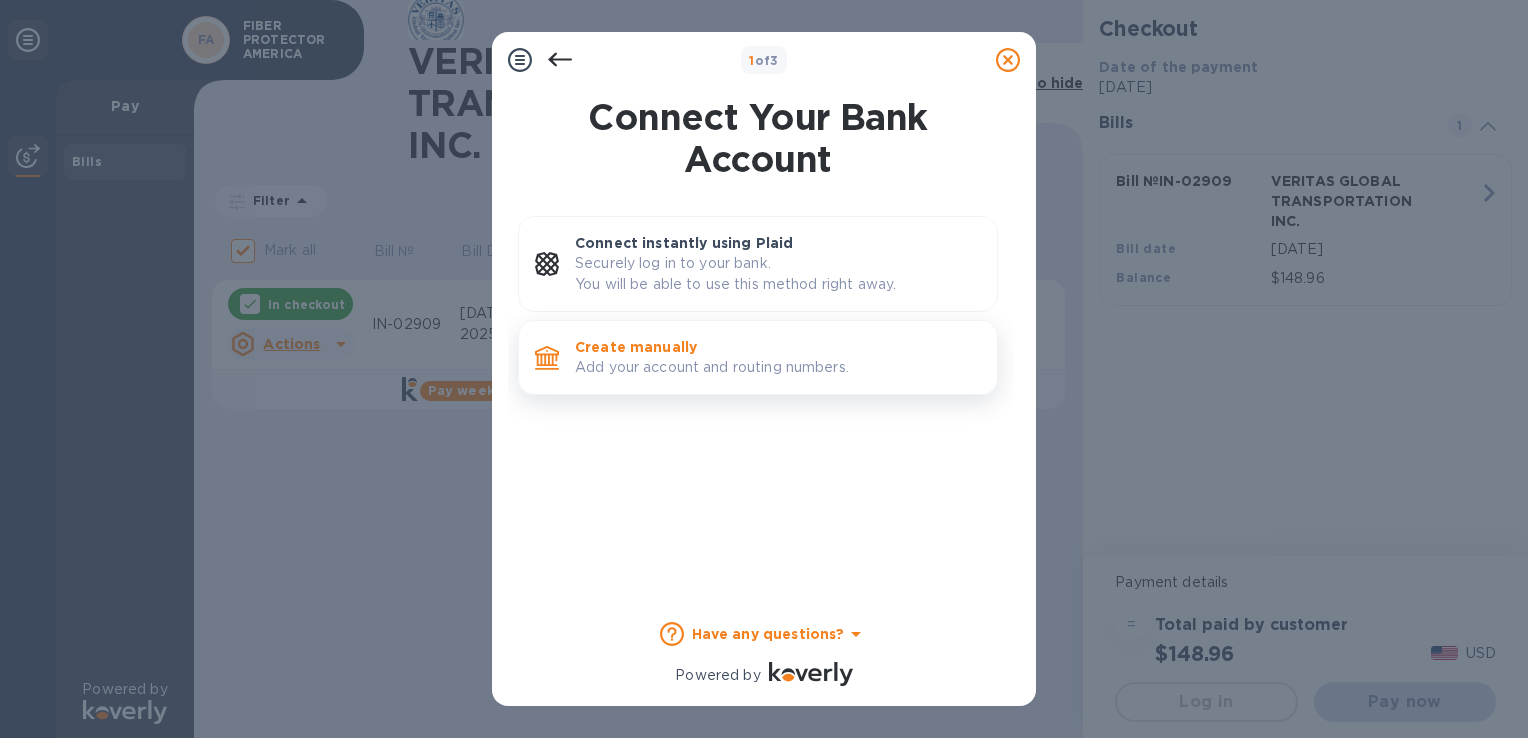 click on "Add your account and routing numbers." at bounding box center [778, 367] 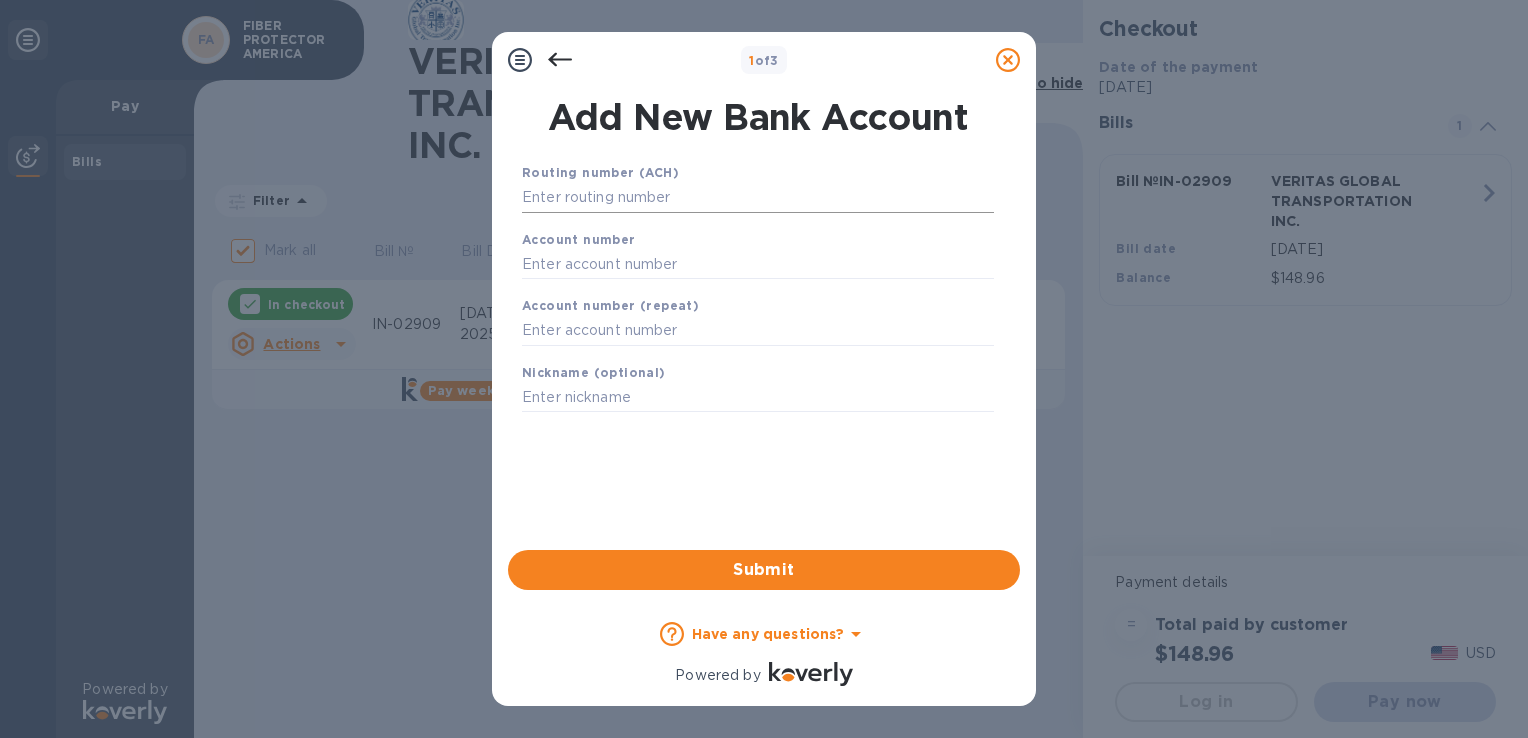 click at bounding box center (758, 198) 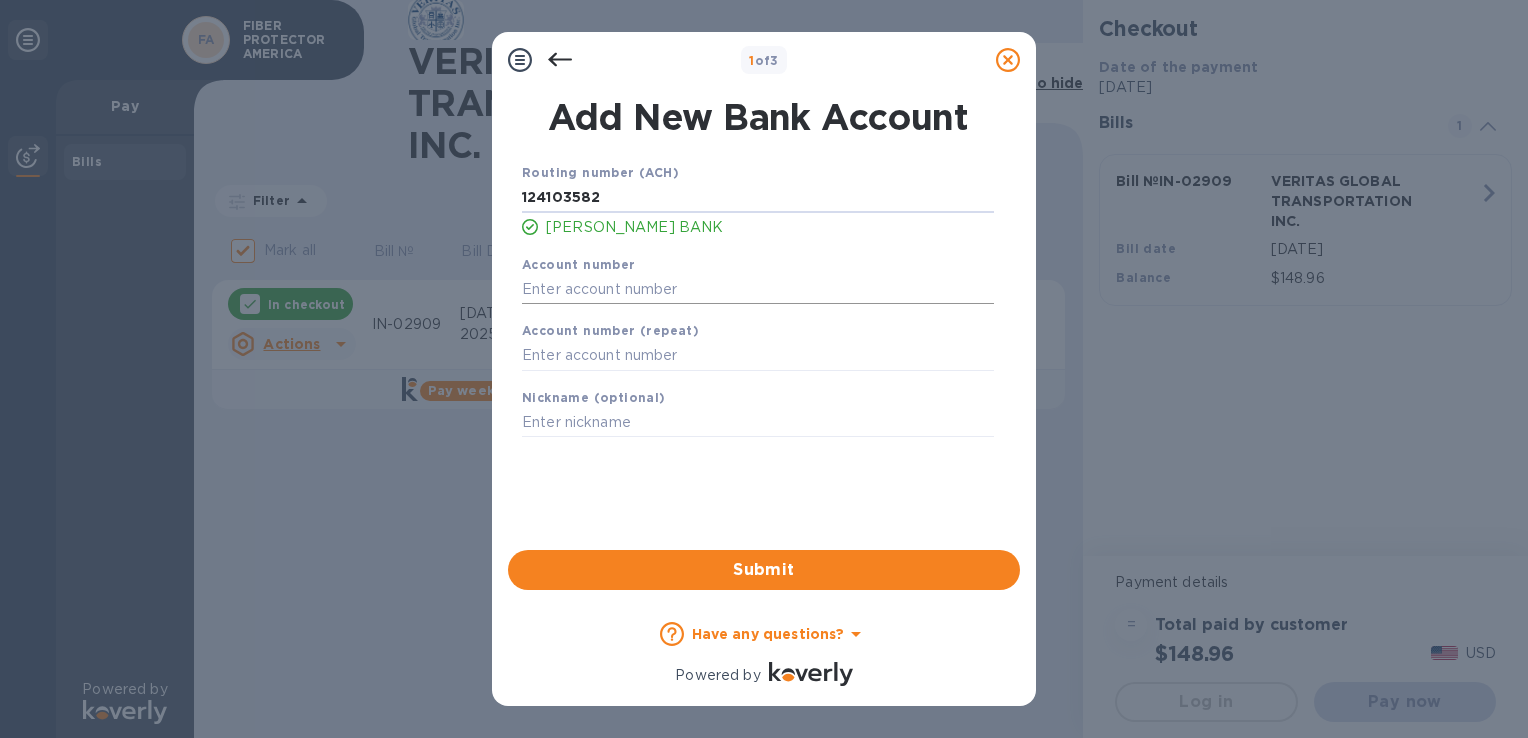 type on "124103582" 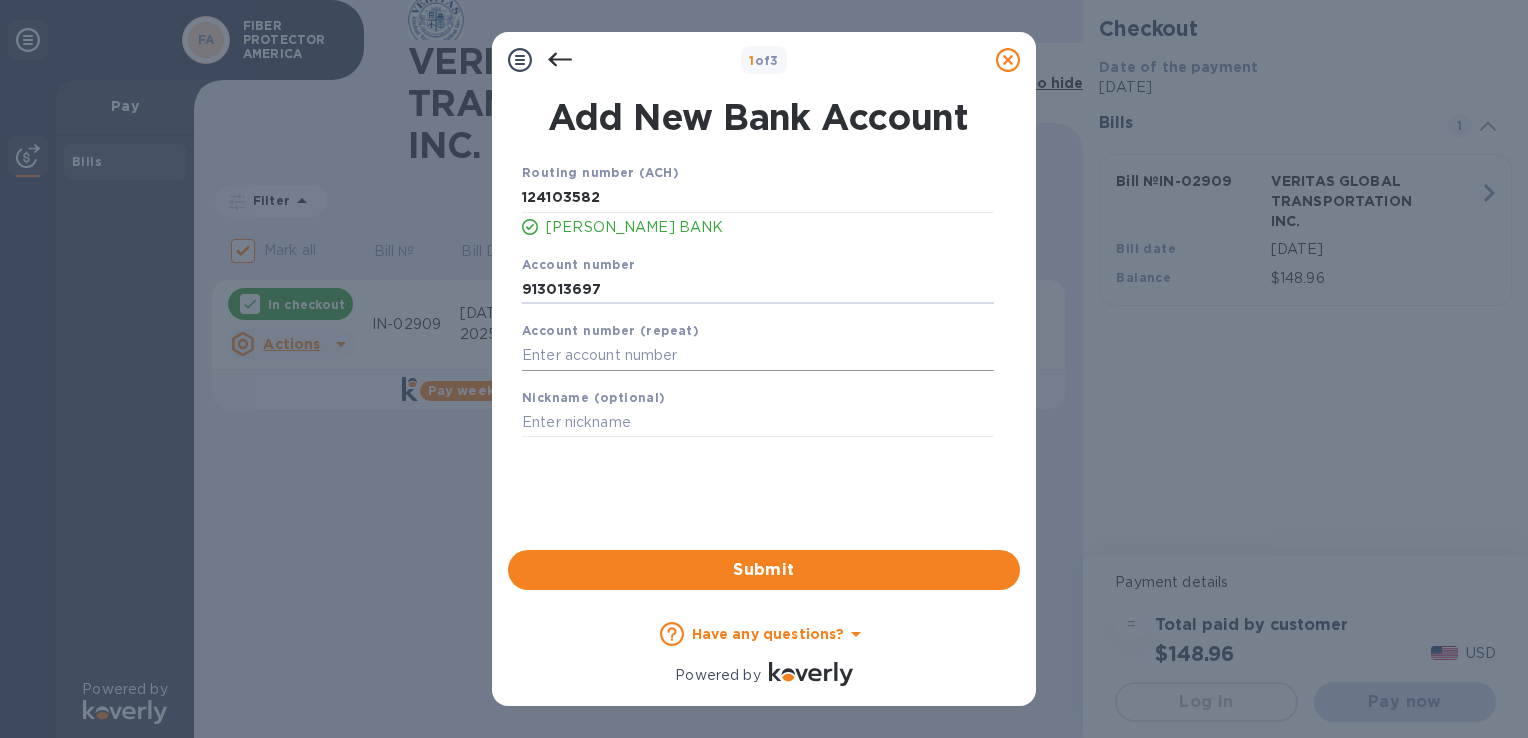 type on "913013697" 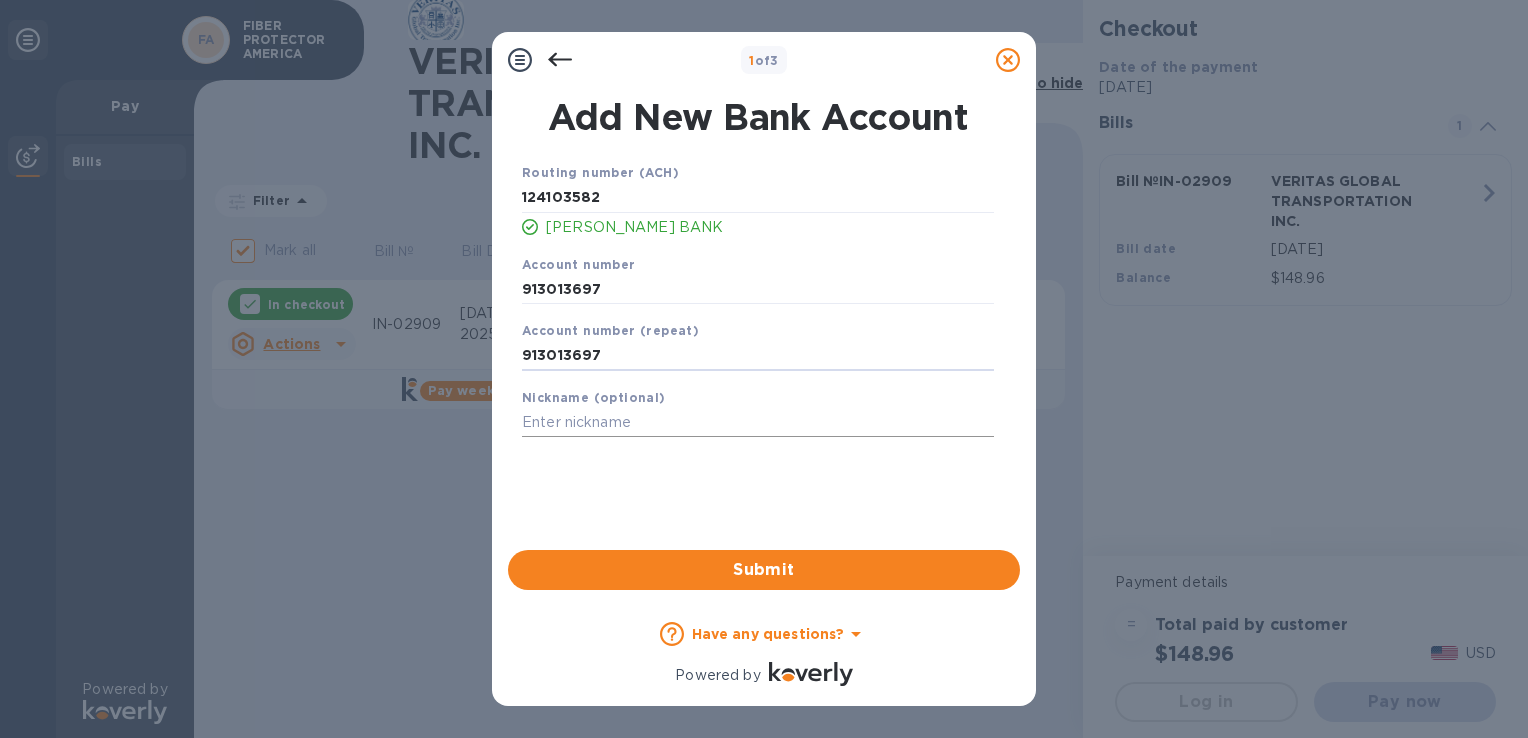 type on "913013697" 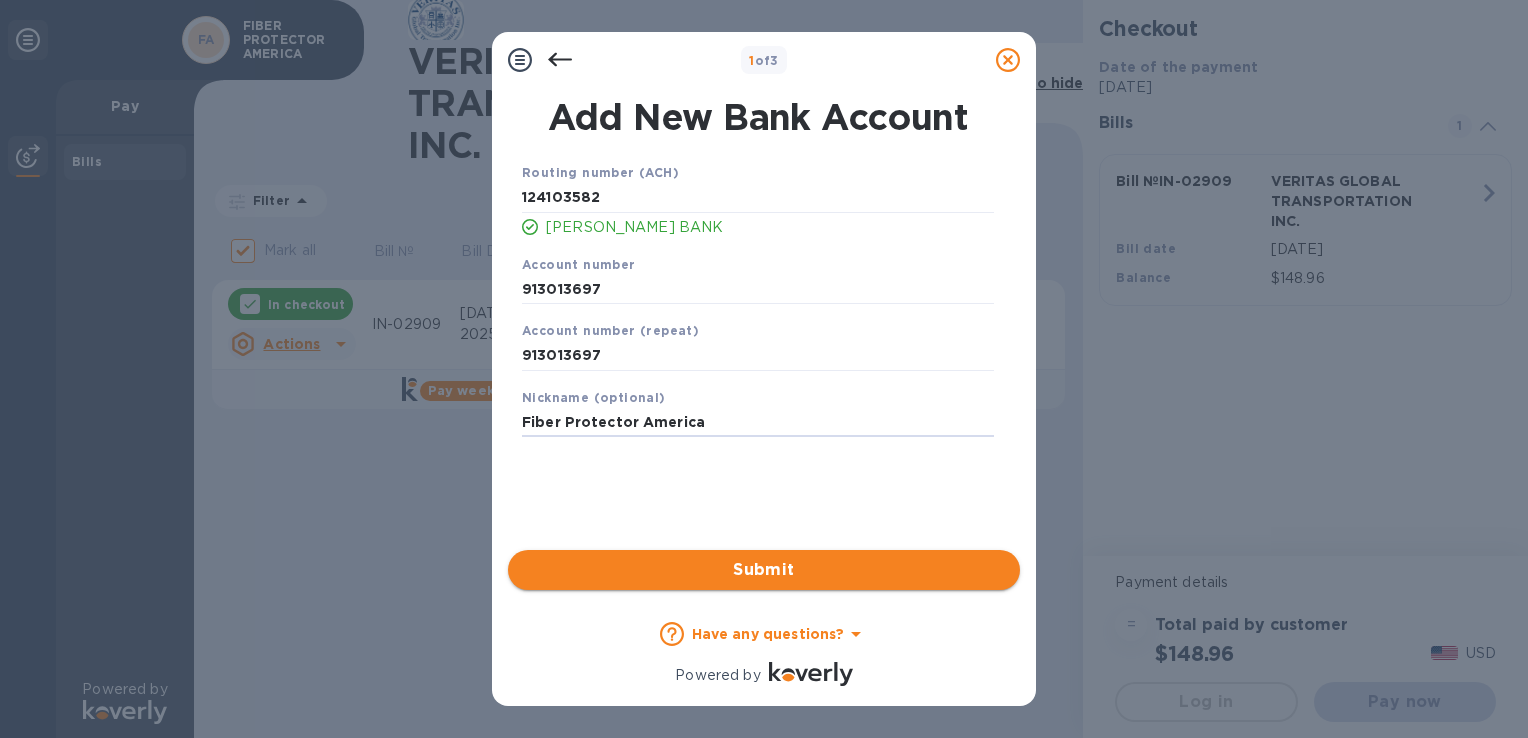 type on "Fiber Protector America" 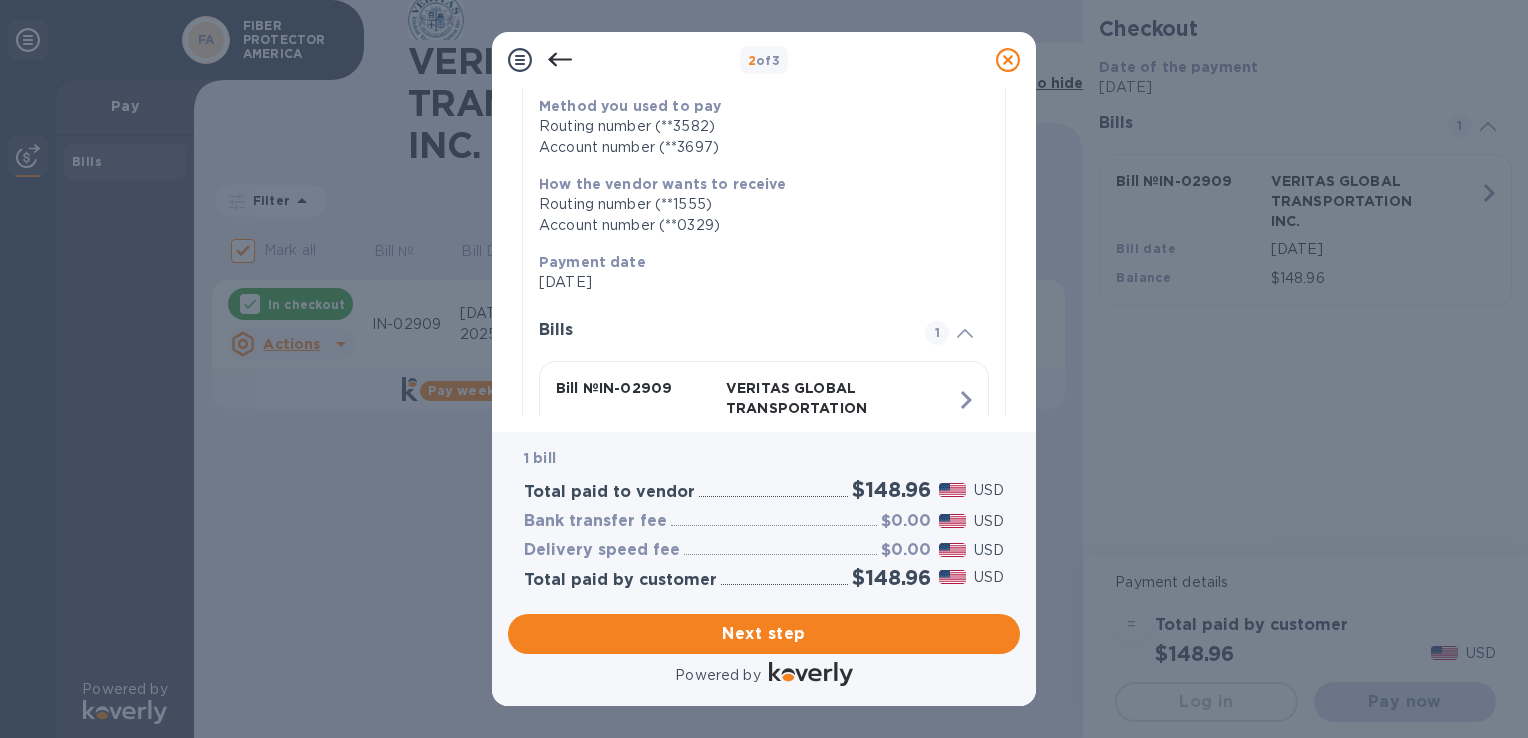 scroll, scrollTop: 300, scrollLeft: 0, axis: vertical 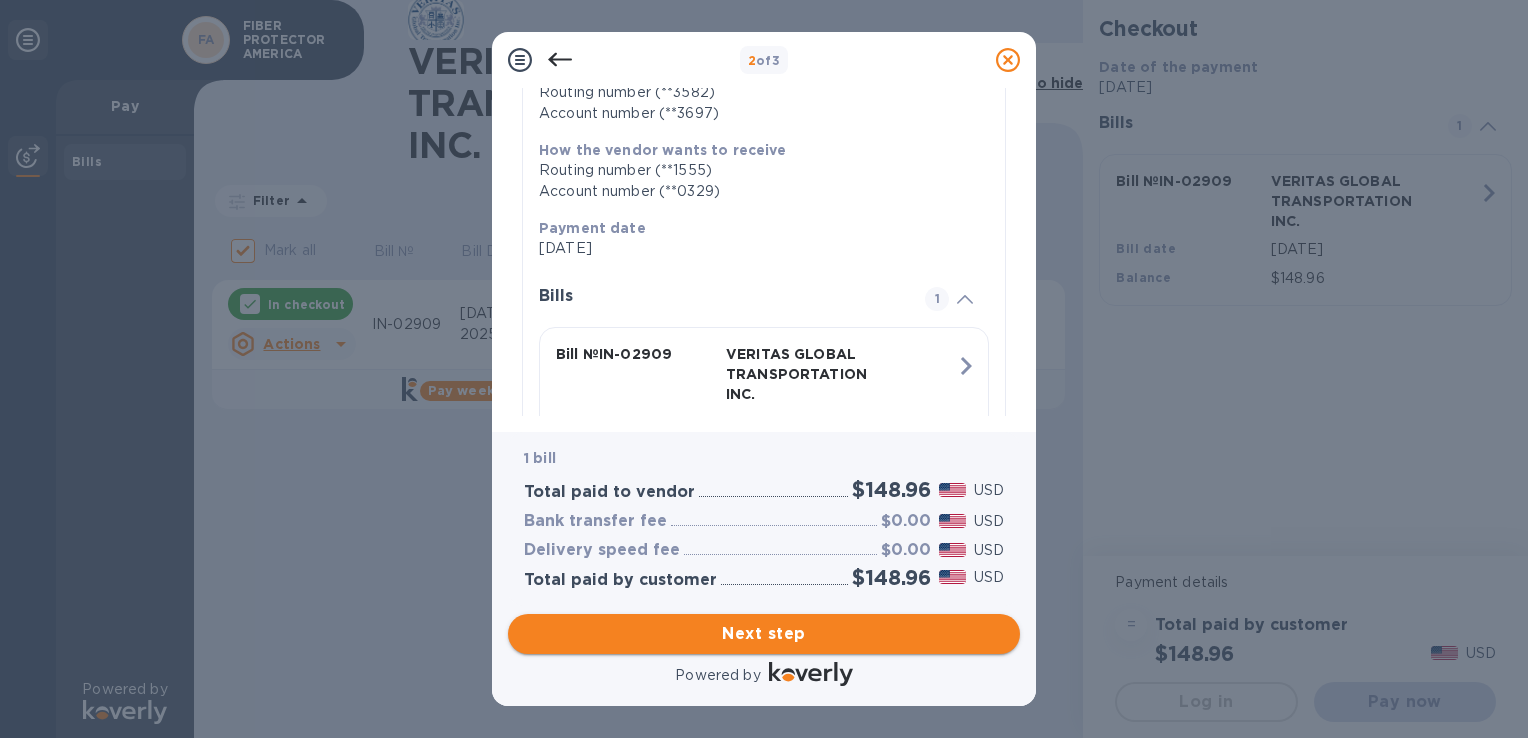 click on "Next step" at bounding box center (764, 634) 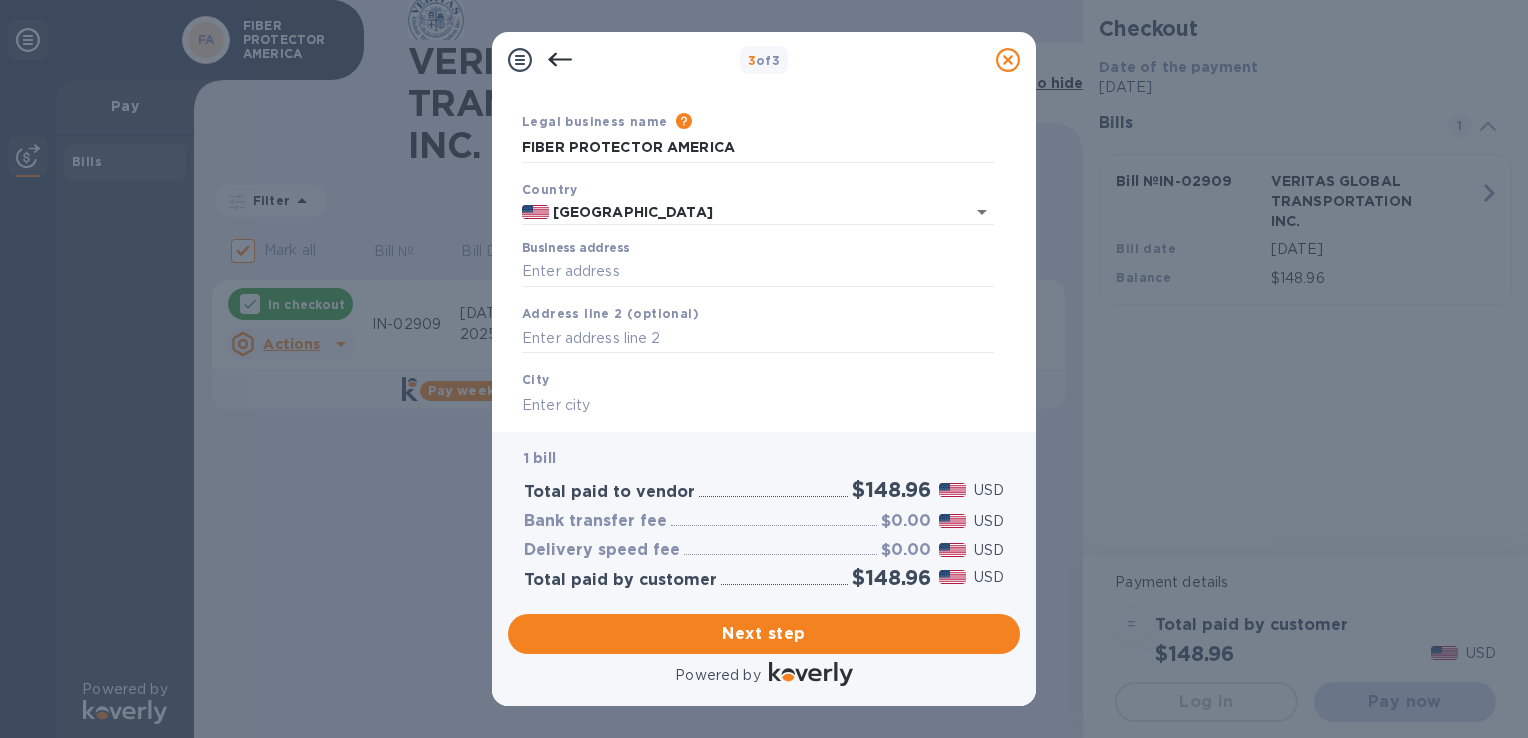 scroll, scrollTop: 42, scrollLeft: 0, axis: vertical 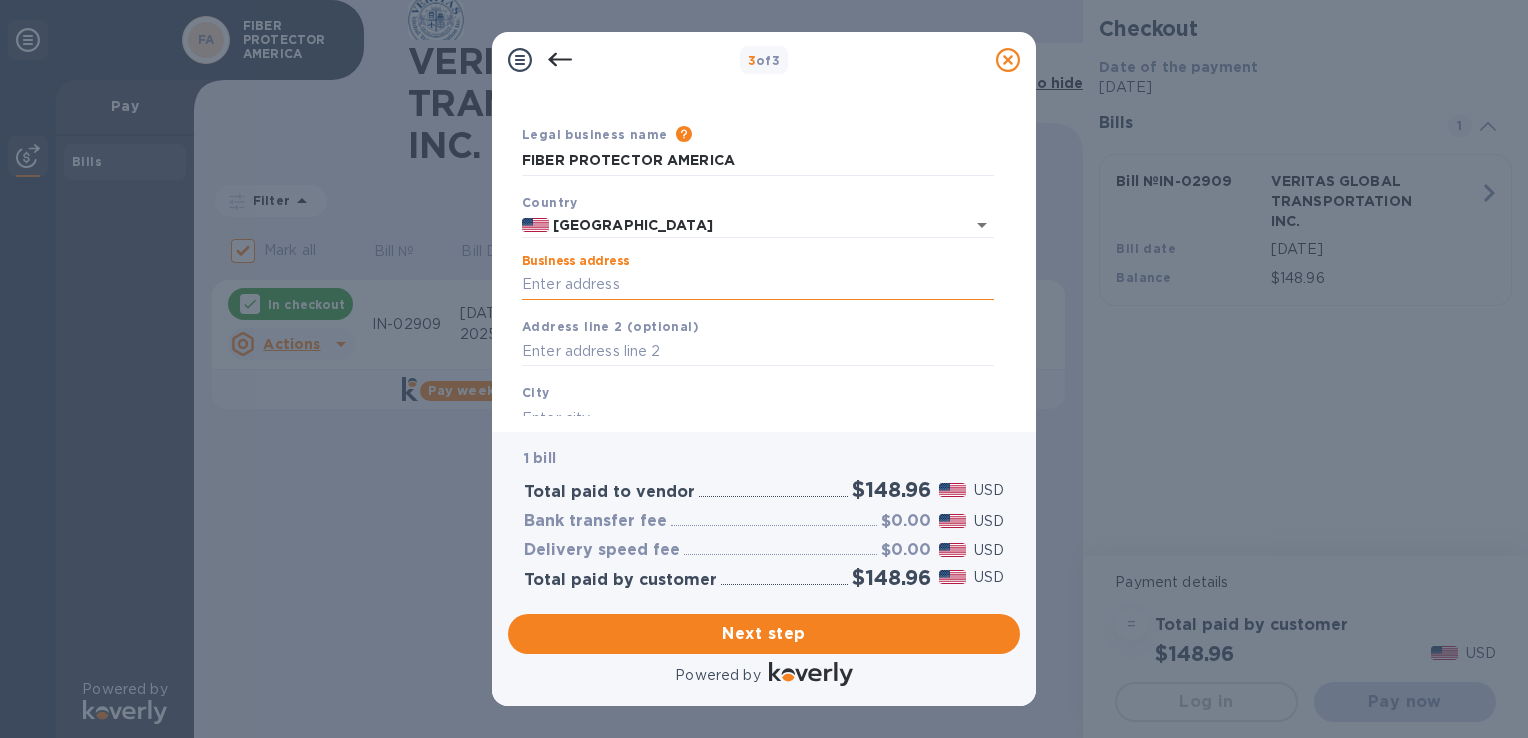 click on "Business address" at bounding box center (758, 285) 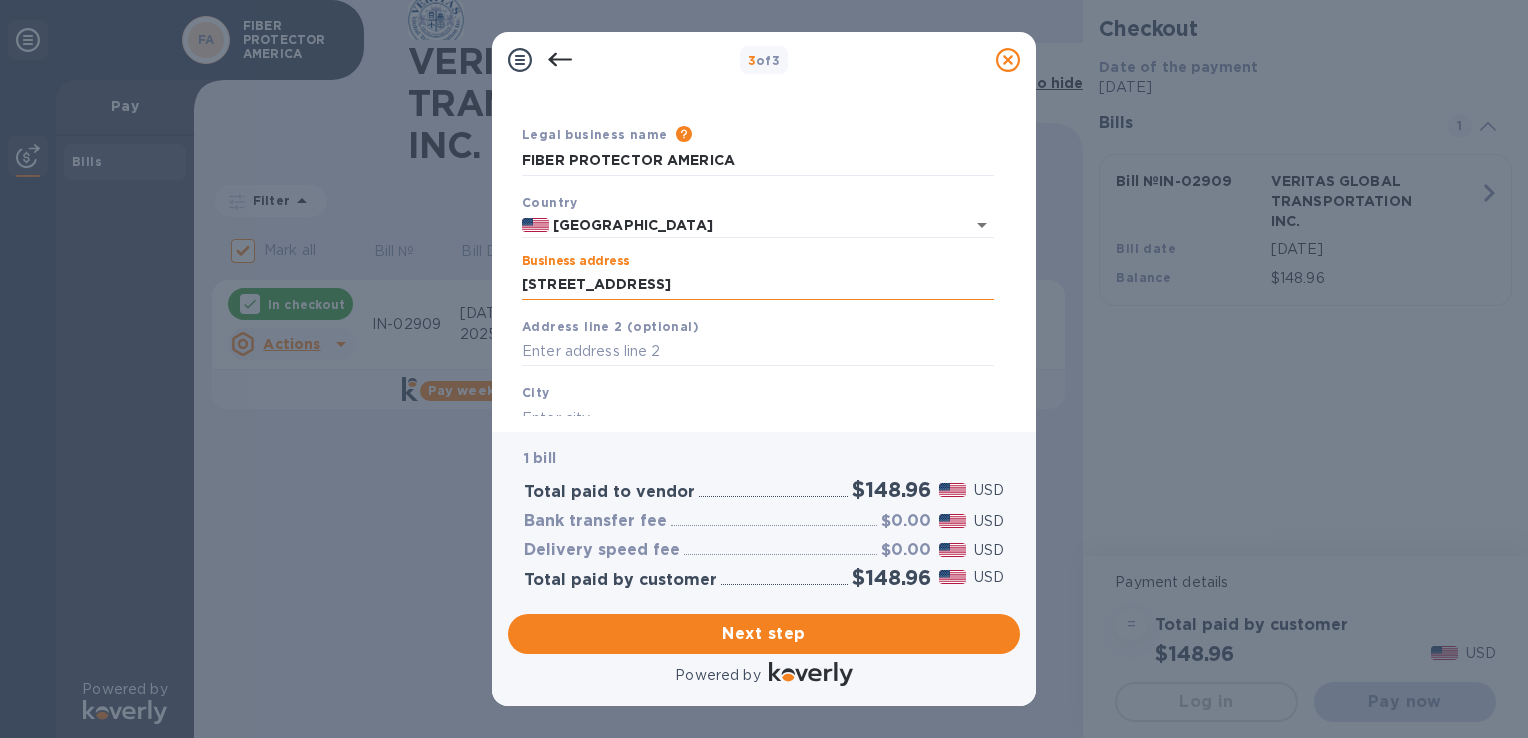 type on "Boise" 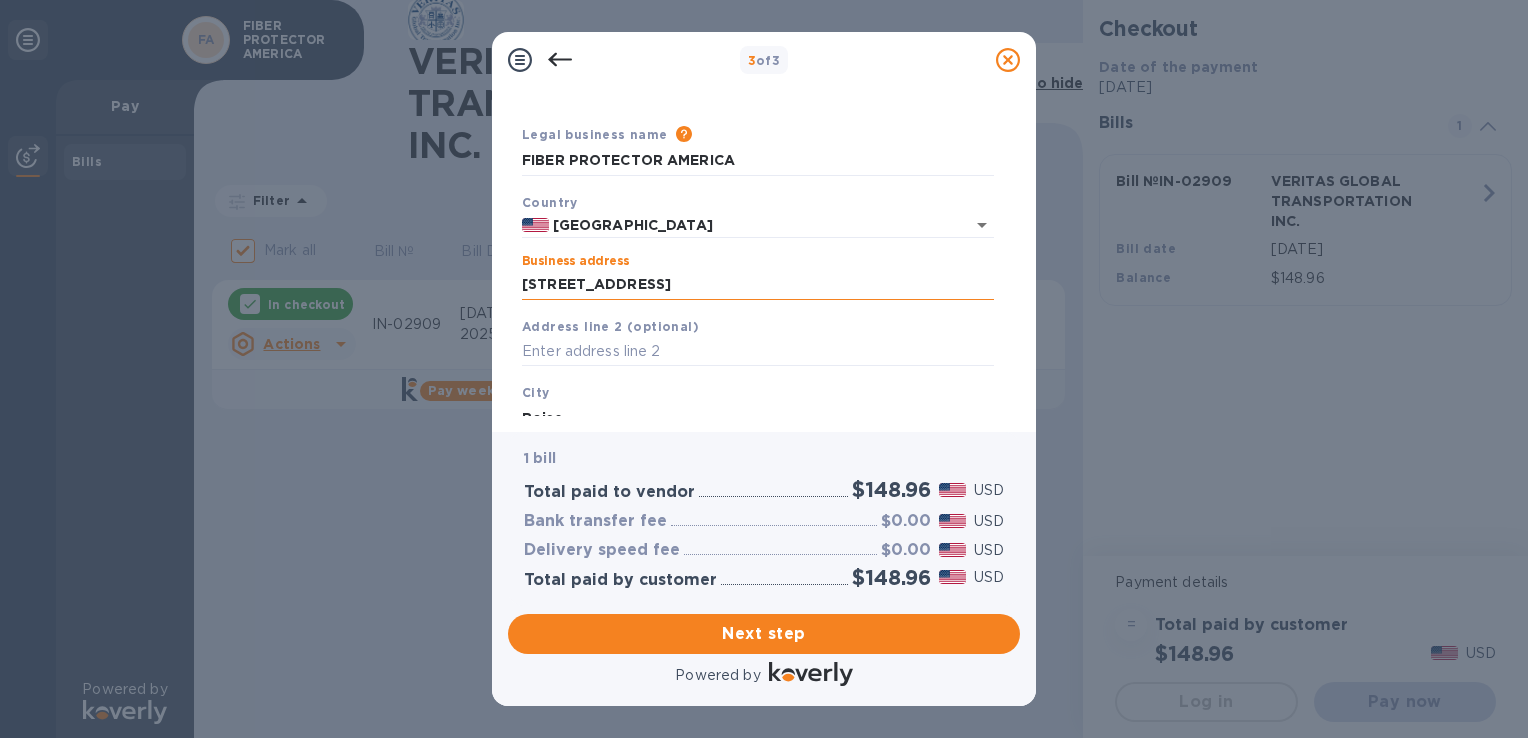 type on "83705" 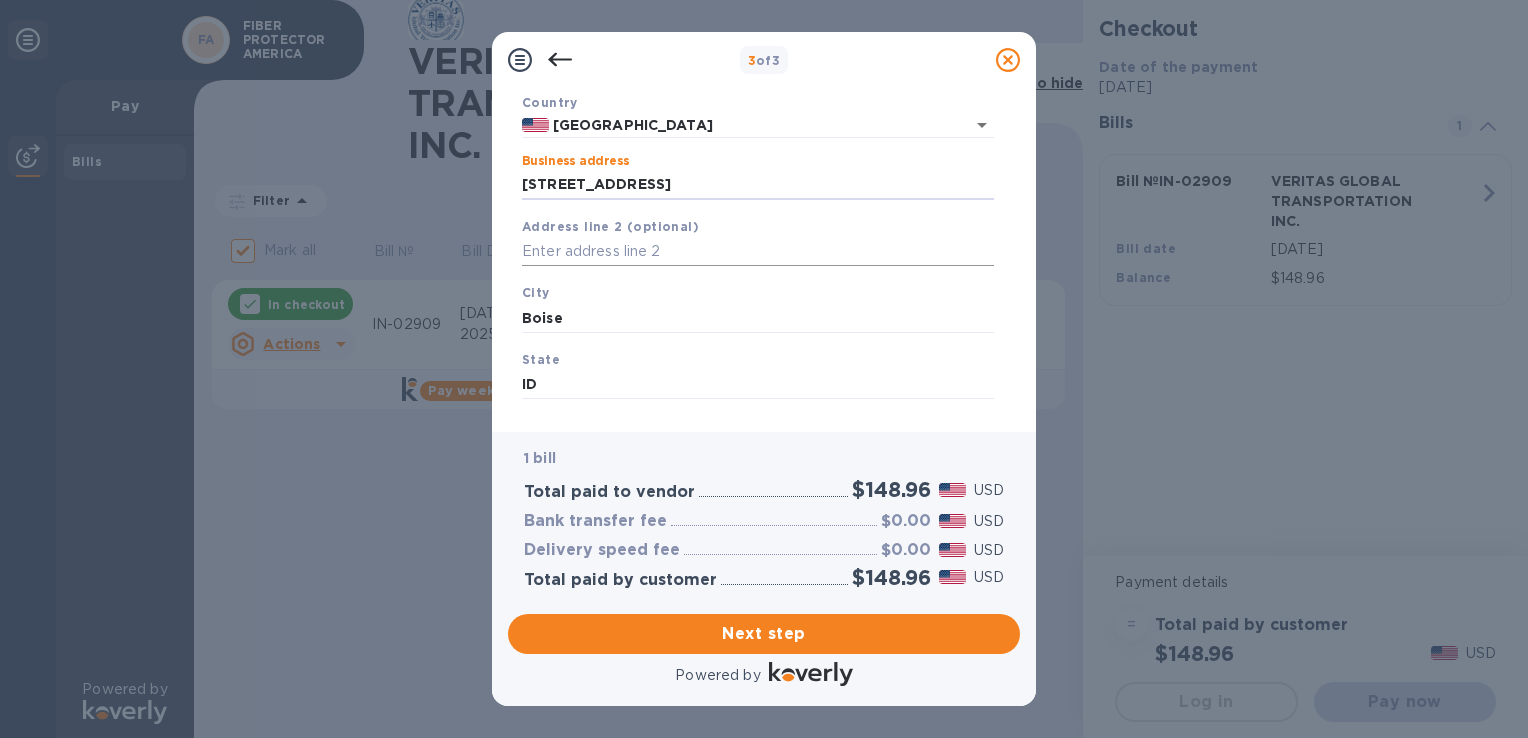 scroll, scrollTop: 242, scrollLeft: 0, axis: vertical 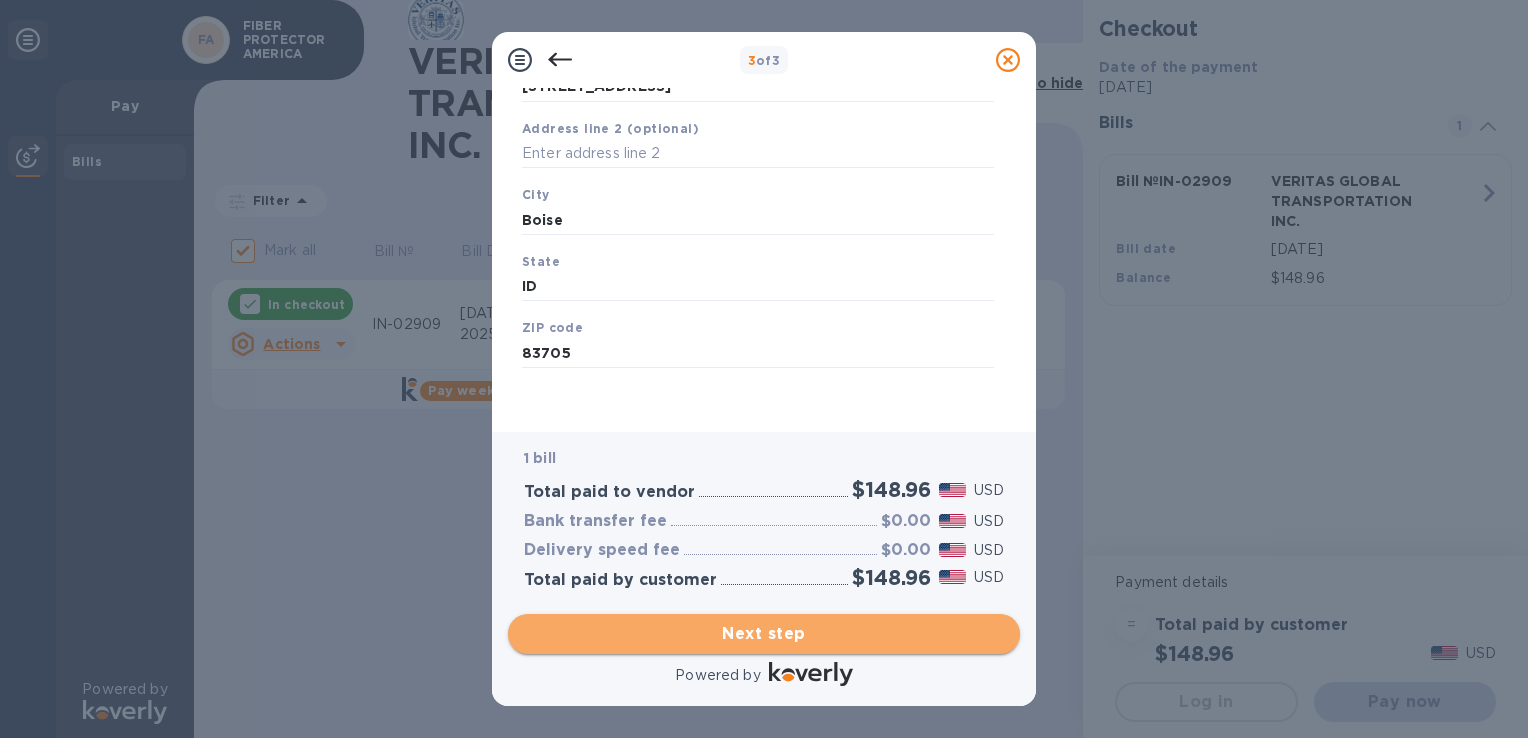 click on "Next step" at bounding box center (764, 634) 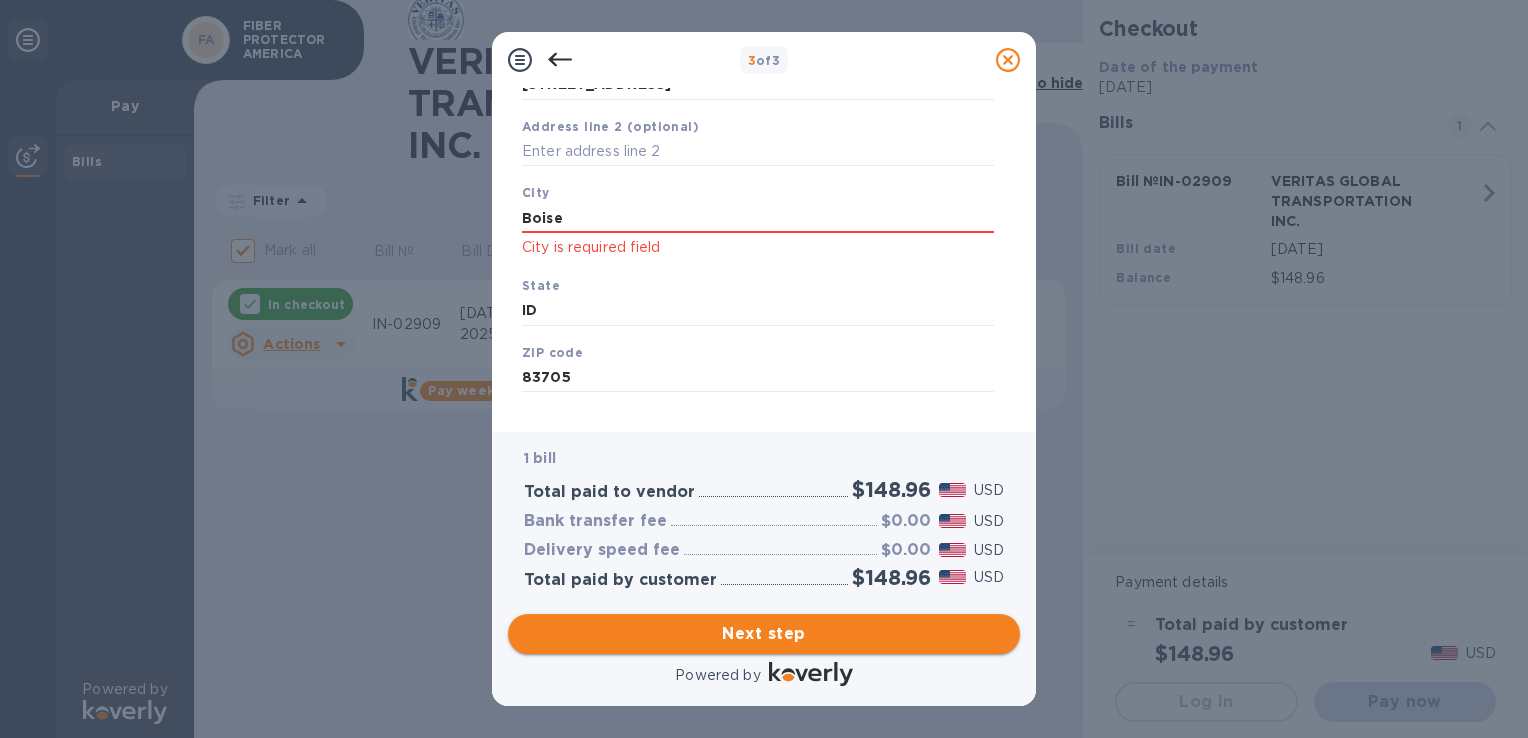 click on "Next step" at bounding box center [764, 634] 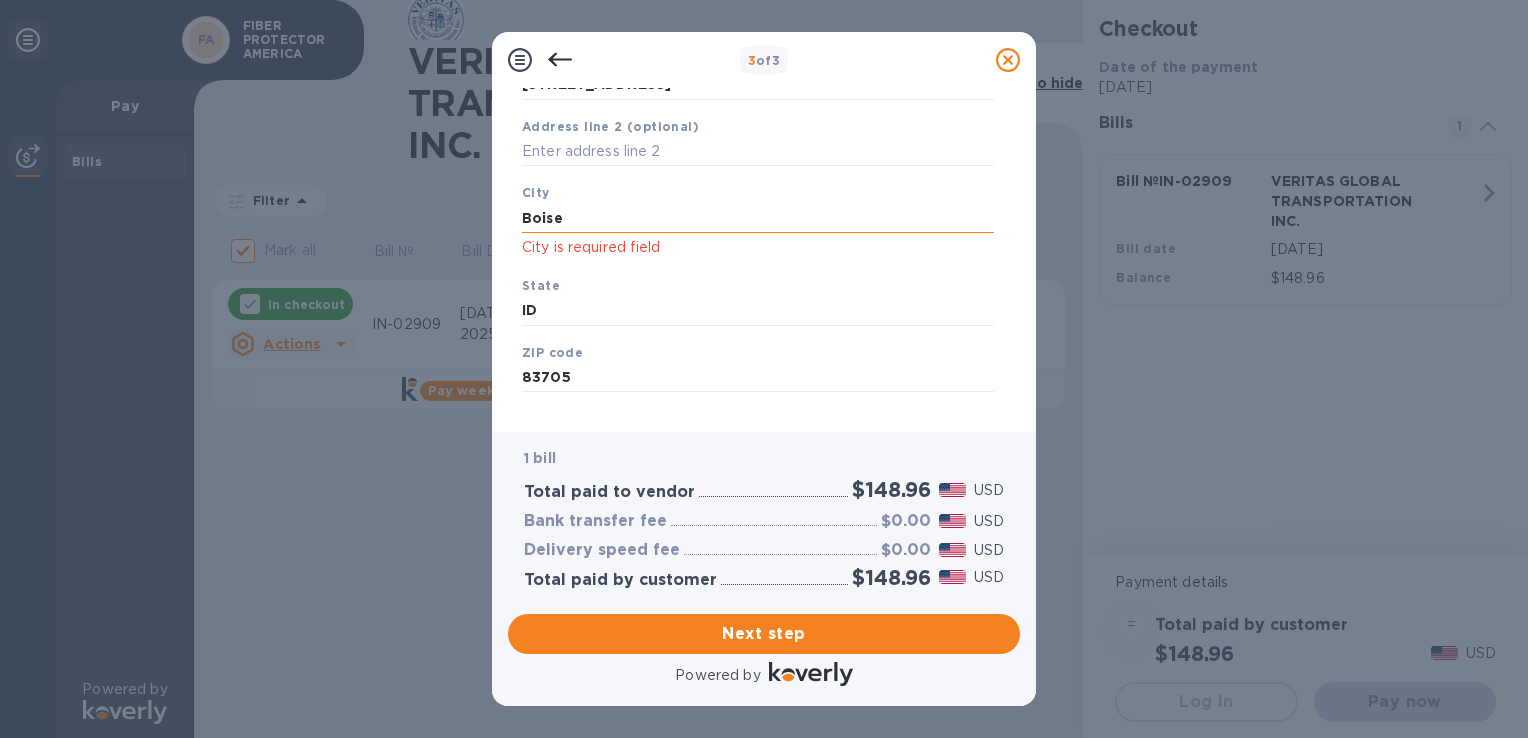click on "Boise" at bounding box center (758, 218) 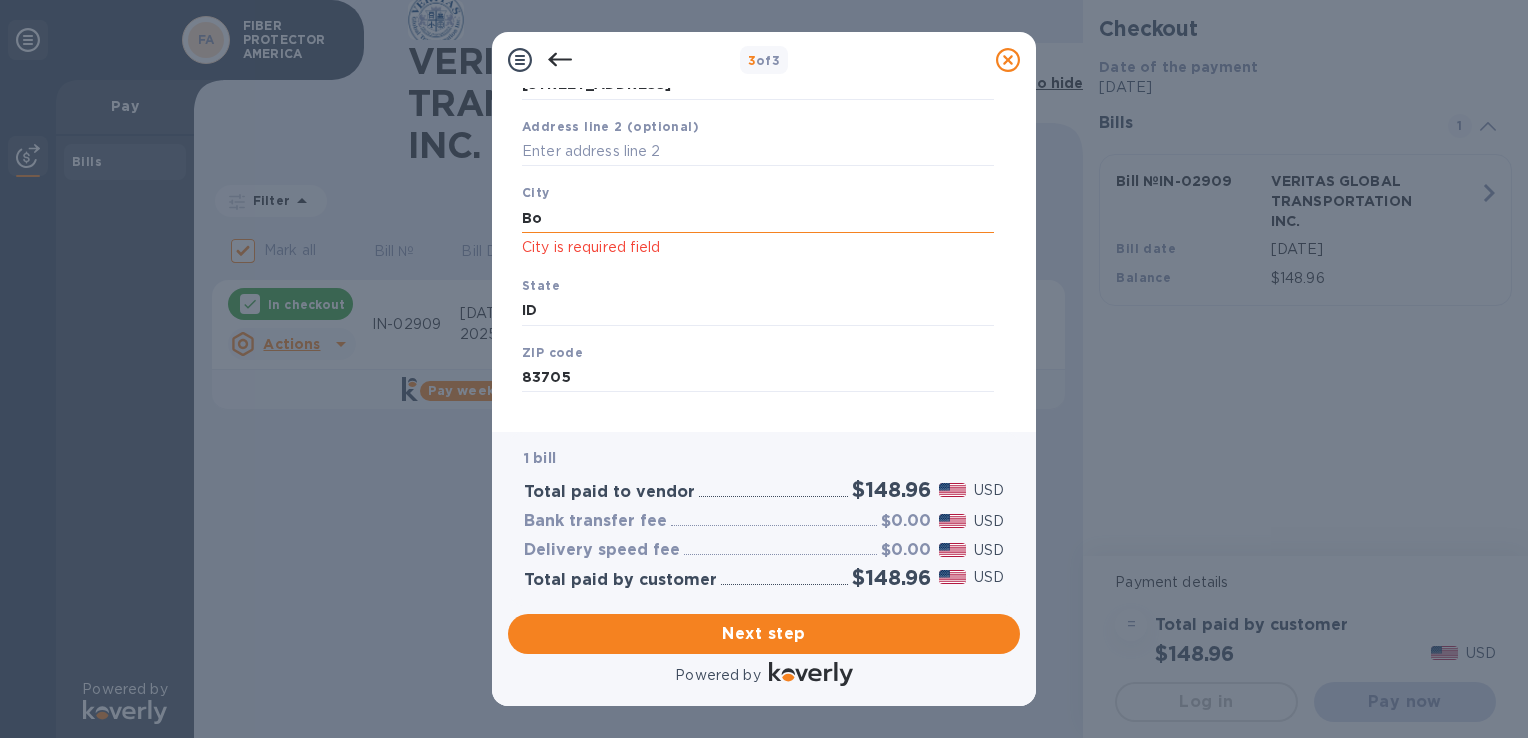 type on "B" 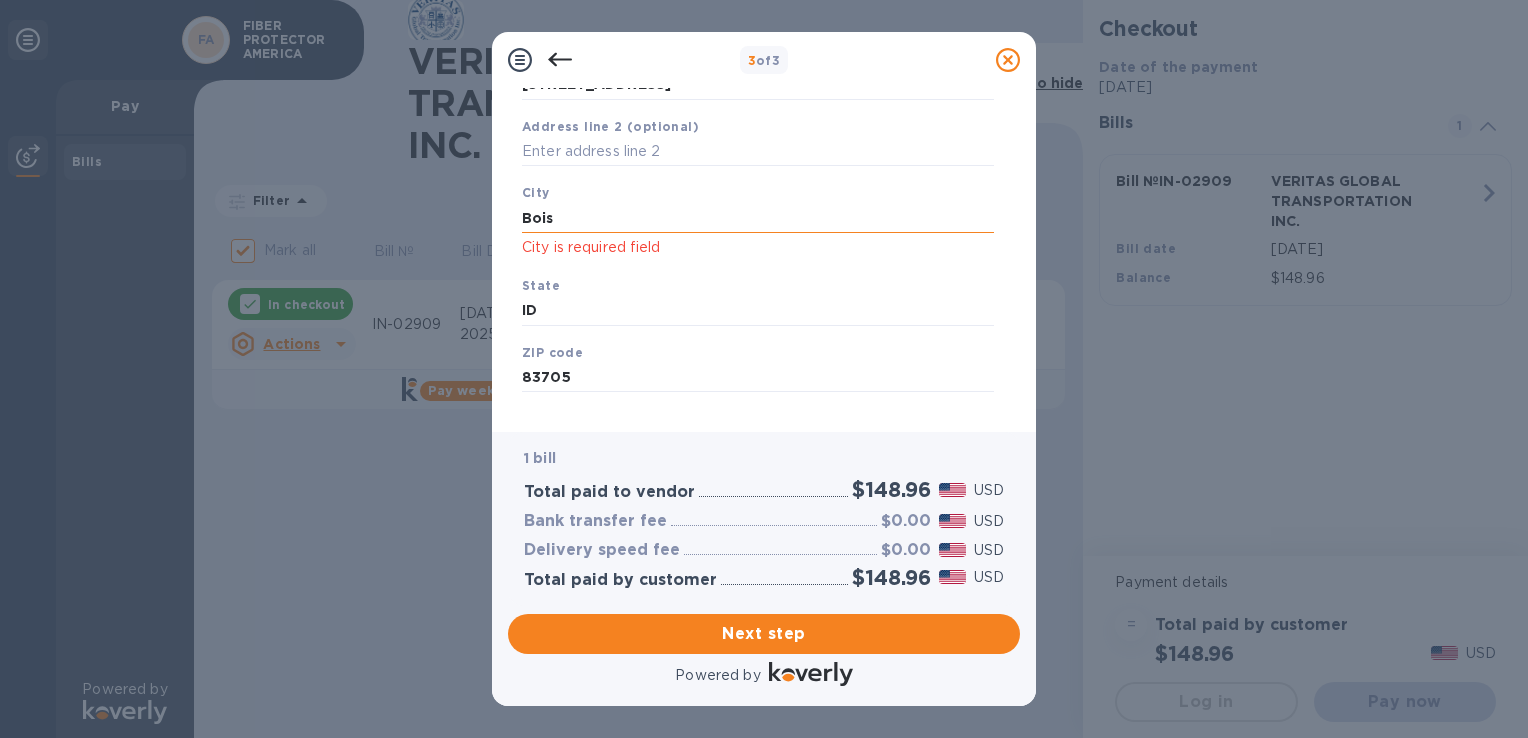 type on "Boise" 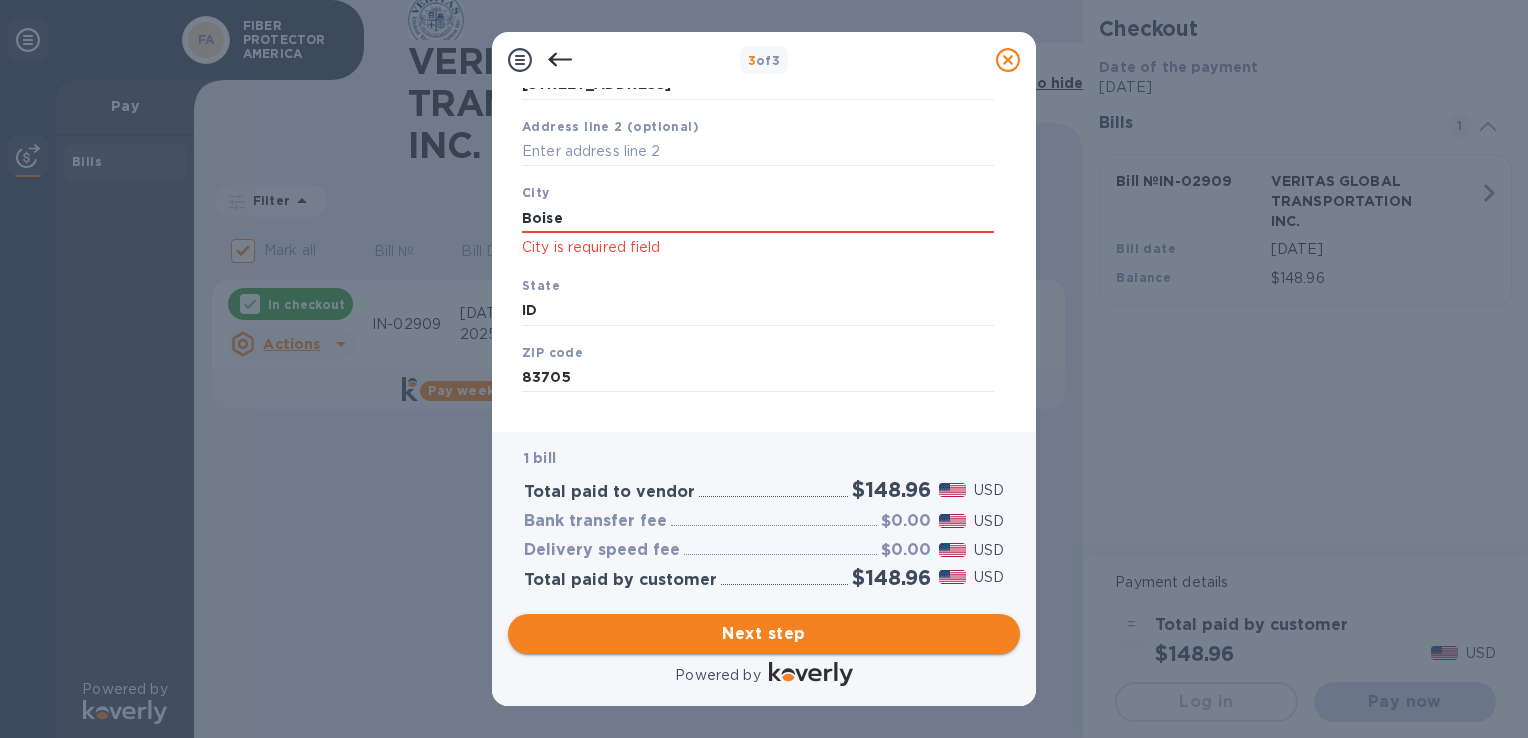 click on "Next step" at bounding box center [764, 634] 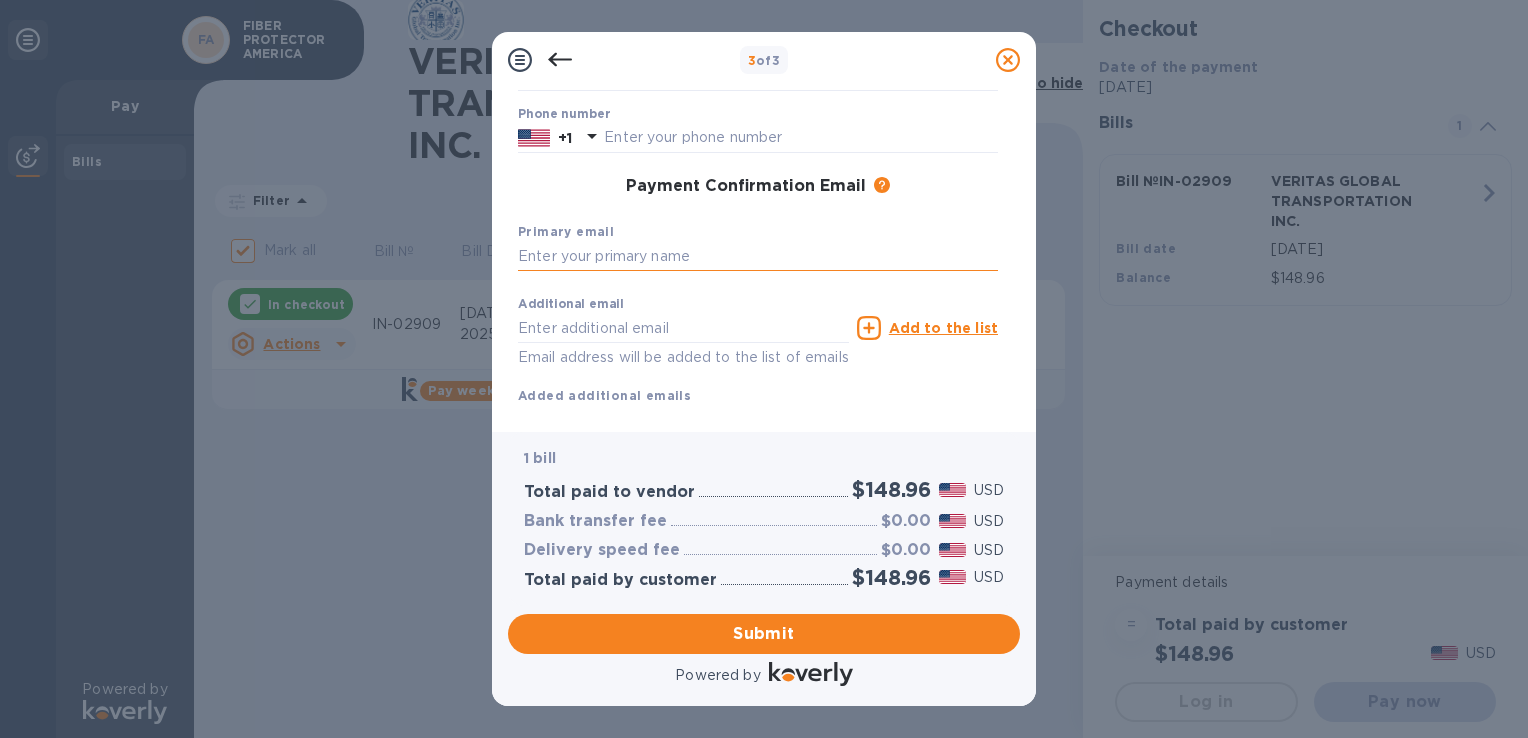 click at bounding box center (758, 257) 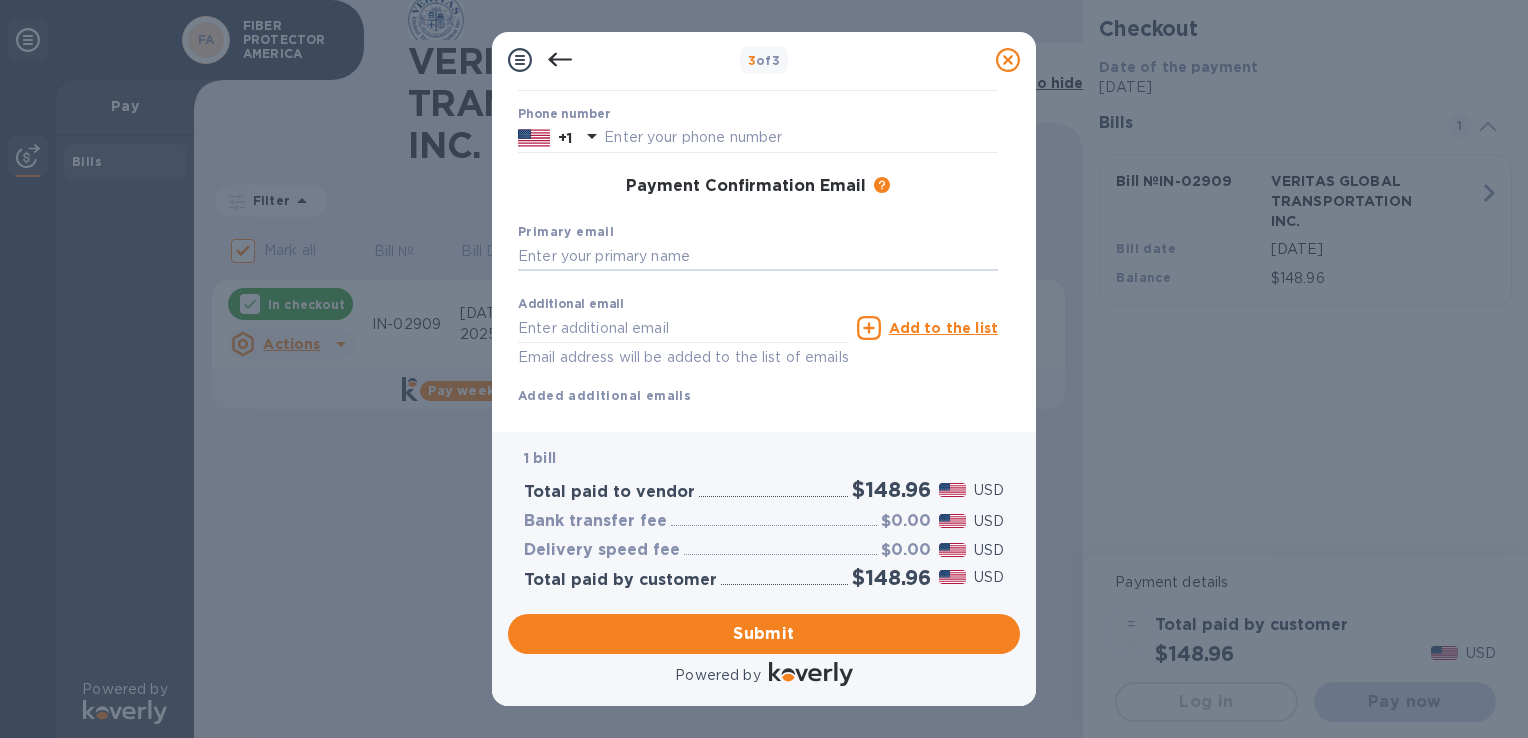 type on "[PERSON_NAME]" 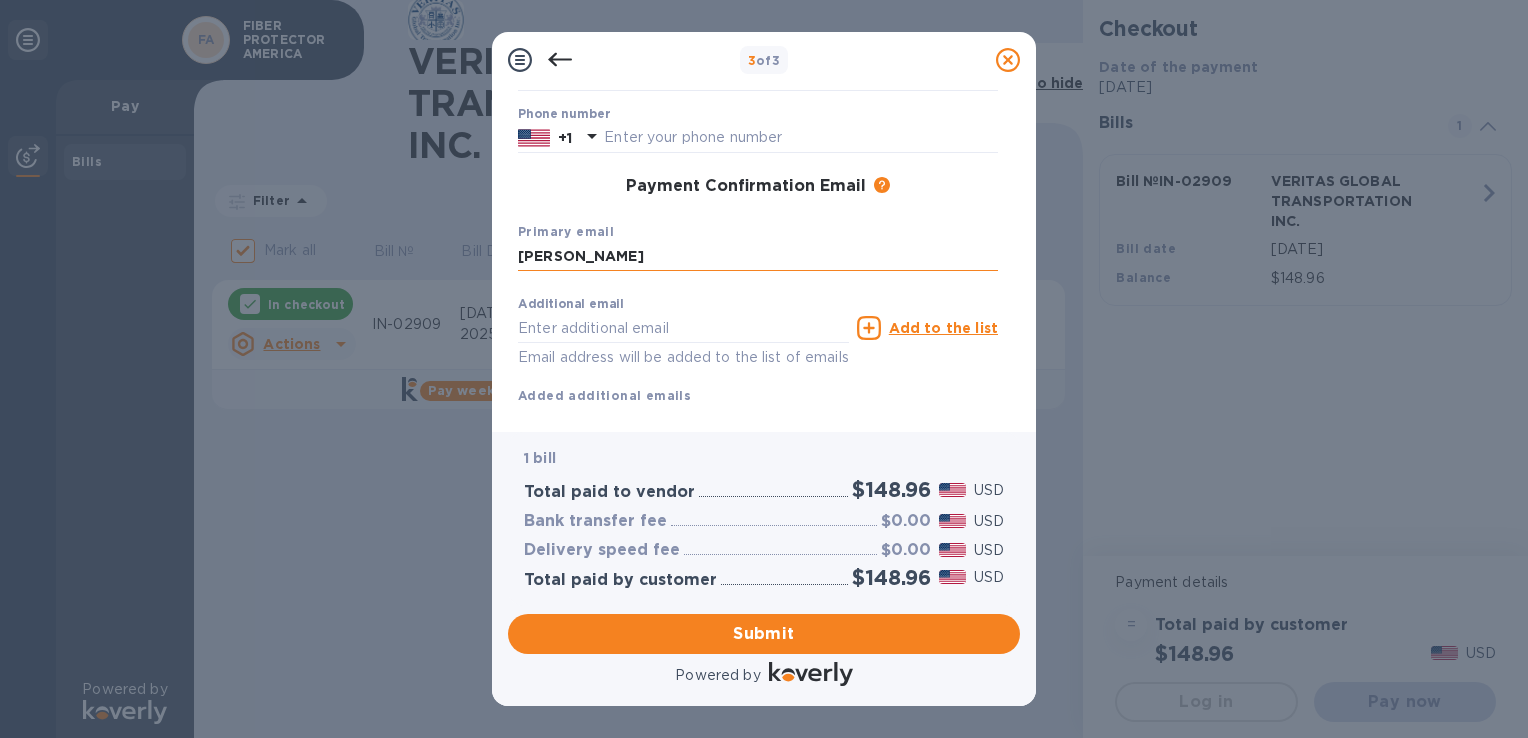 type on "[PERSON_NAME]" 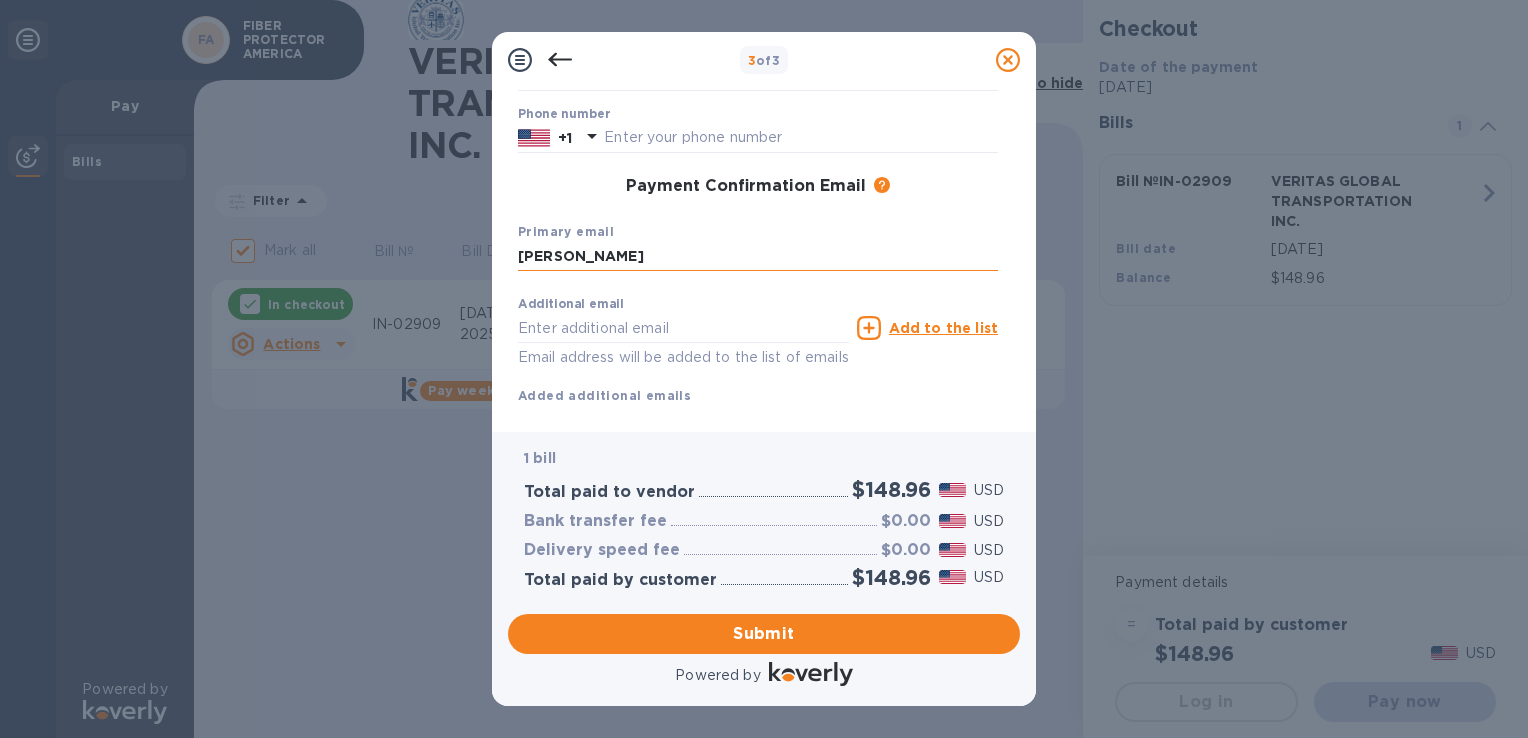 type on "2084001353" 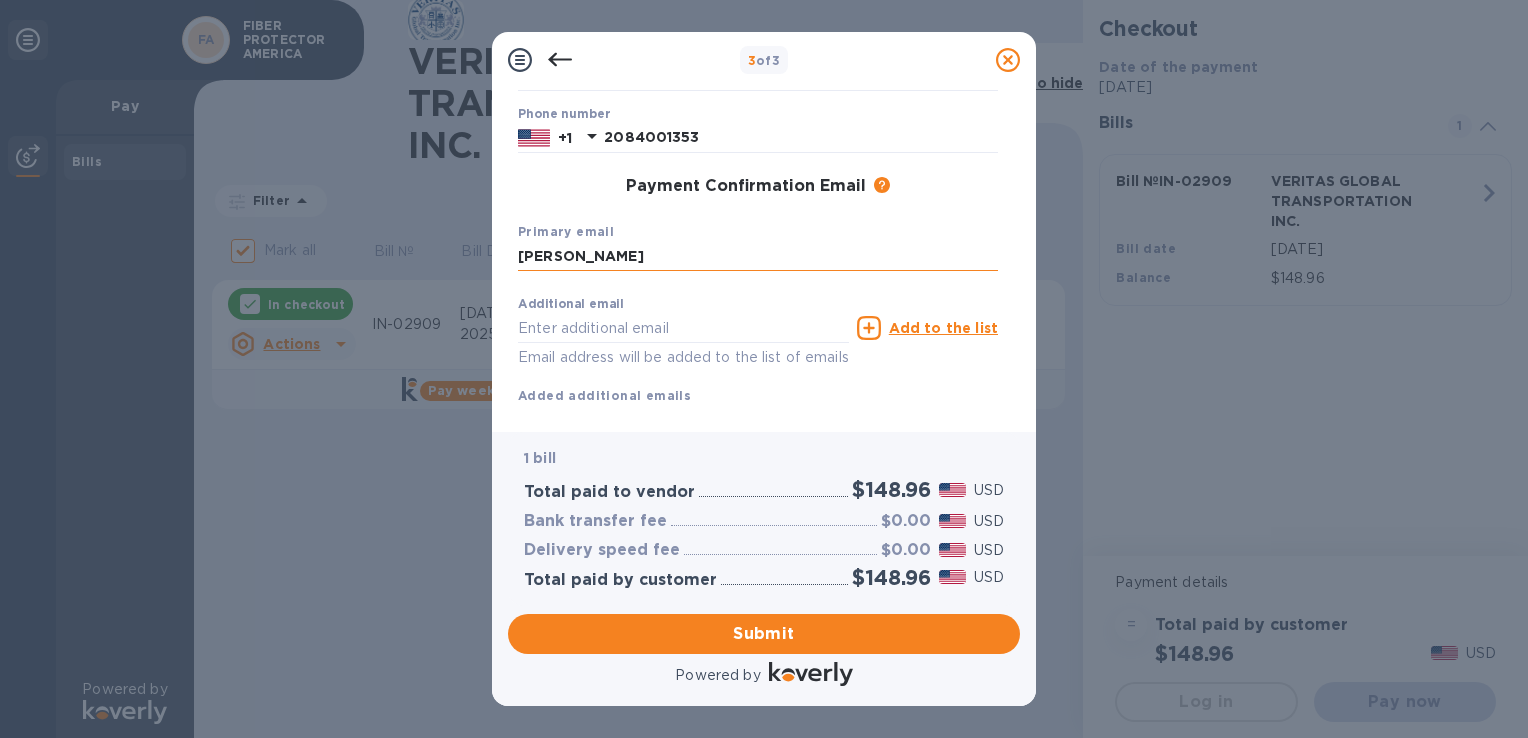 type on "[PERSON_NAME][EMAIL_ADDRESS][DOMAIN_NAME]" 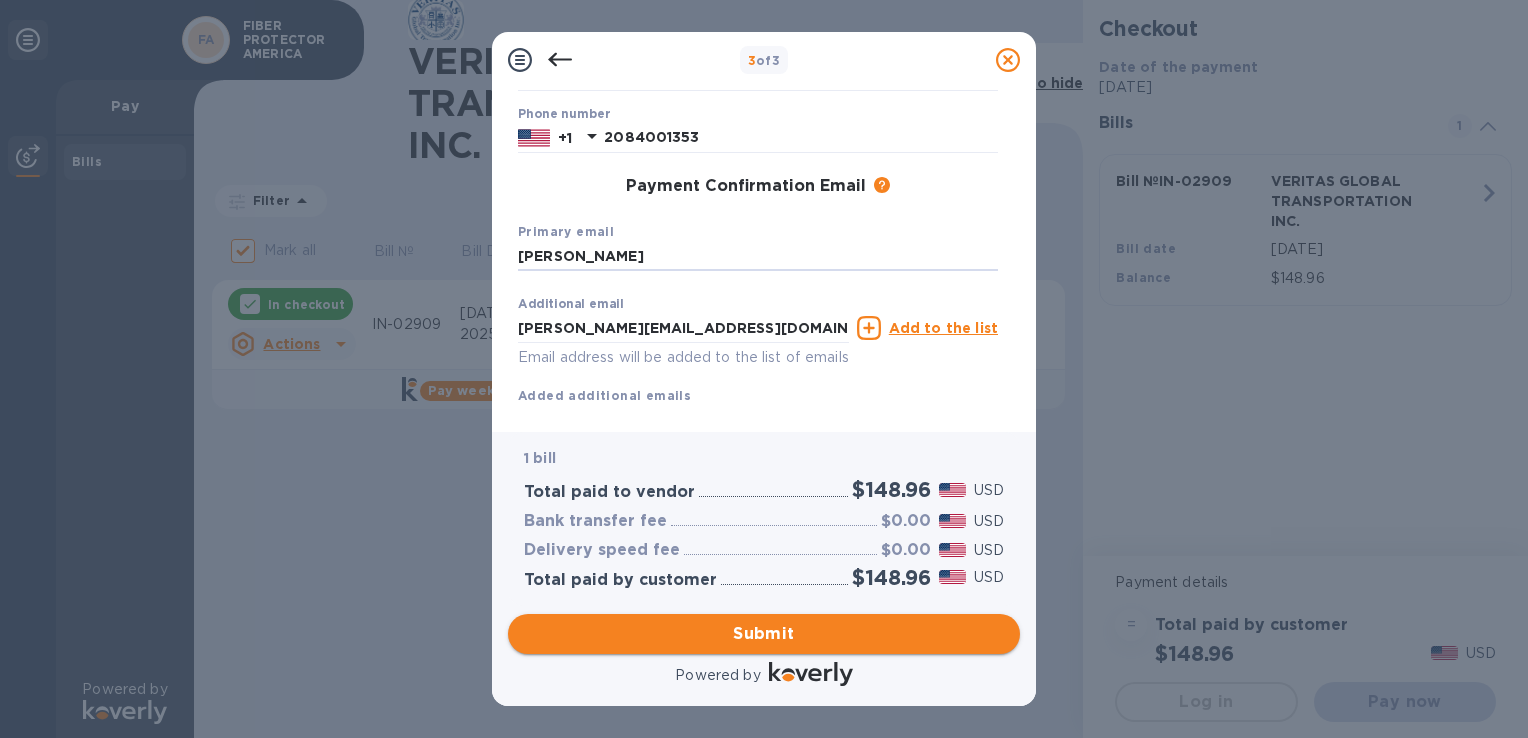 click on "Submit" at bounding box center [764, 634] 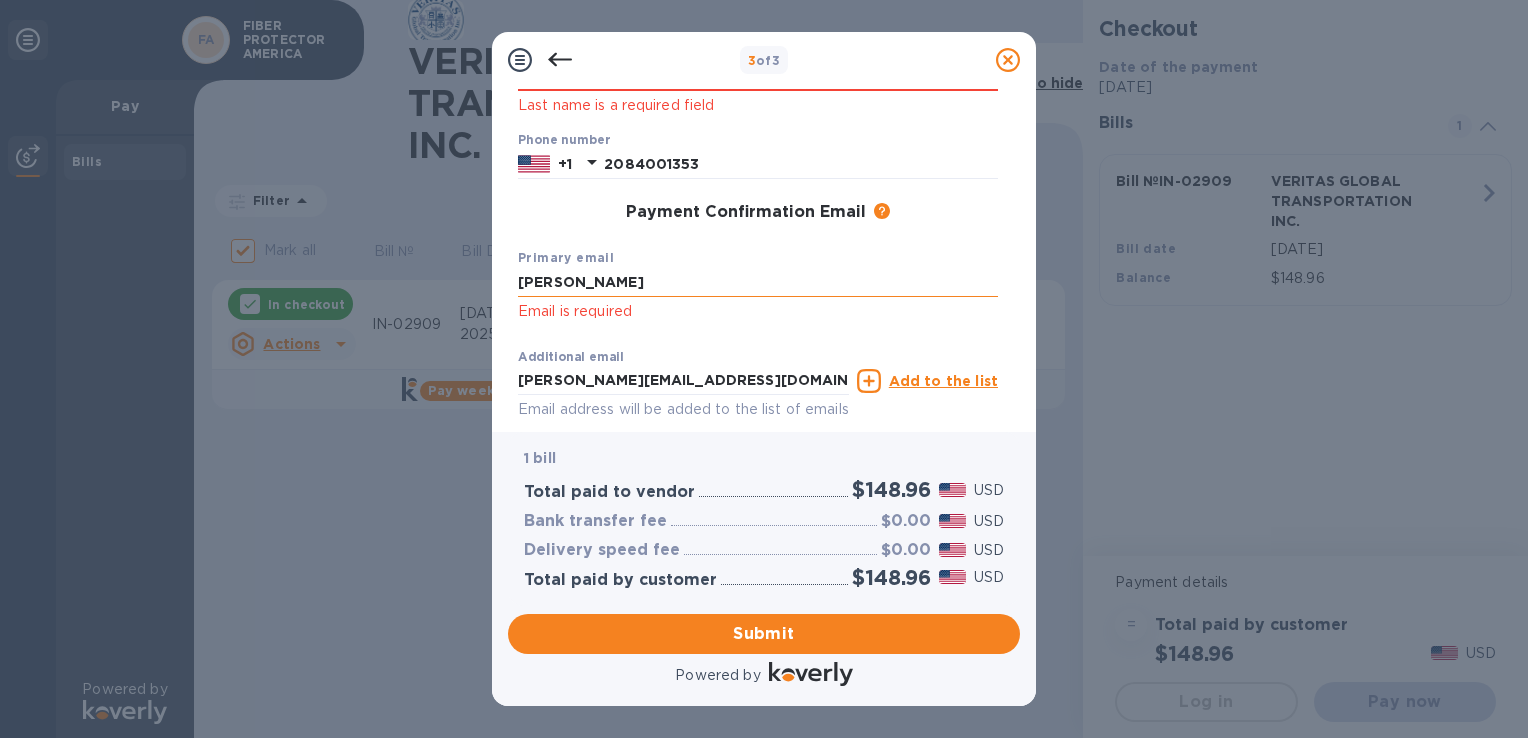 click on "[PERSON_NAME]" at bounding box center (758, 283) 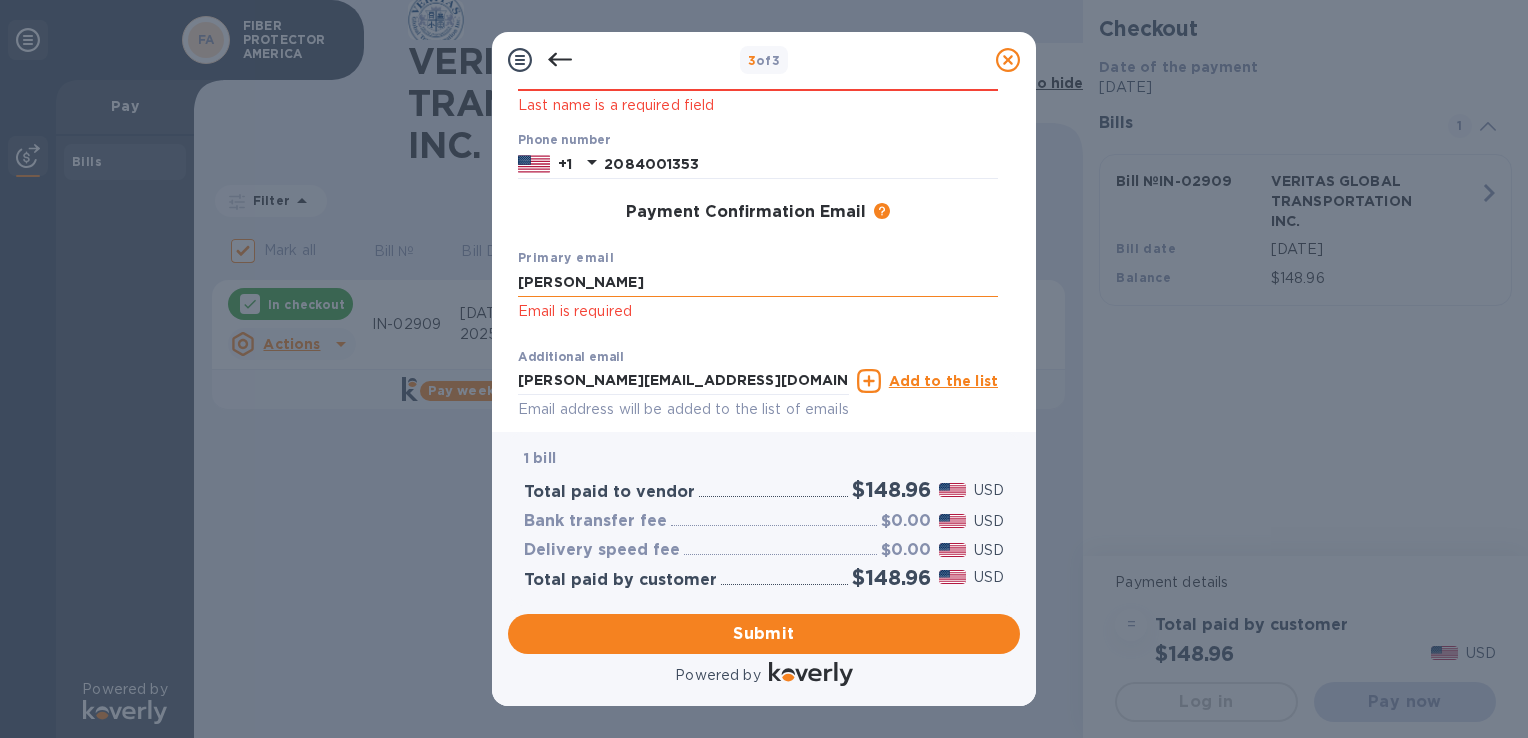 type on "[PERSON_NAME][EMAIL_ADDRESS][DOMAIN_NAME]" 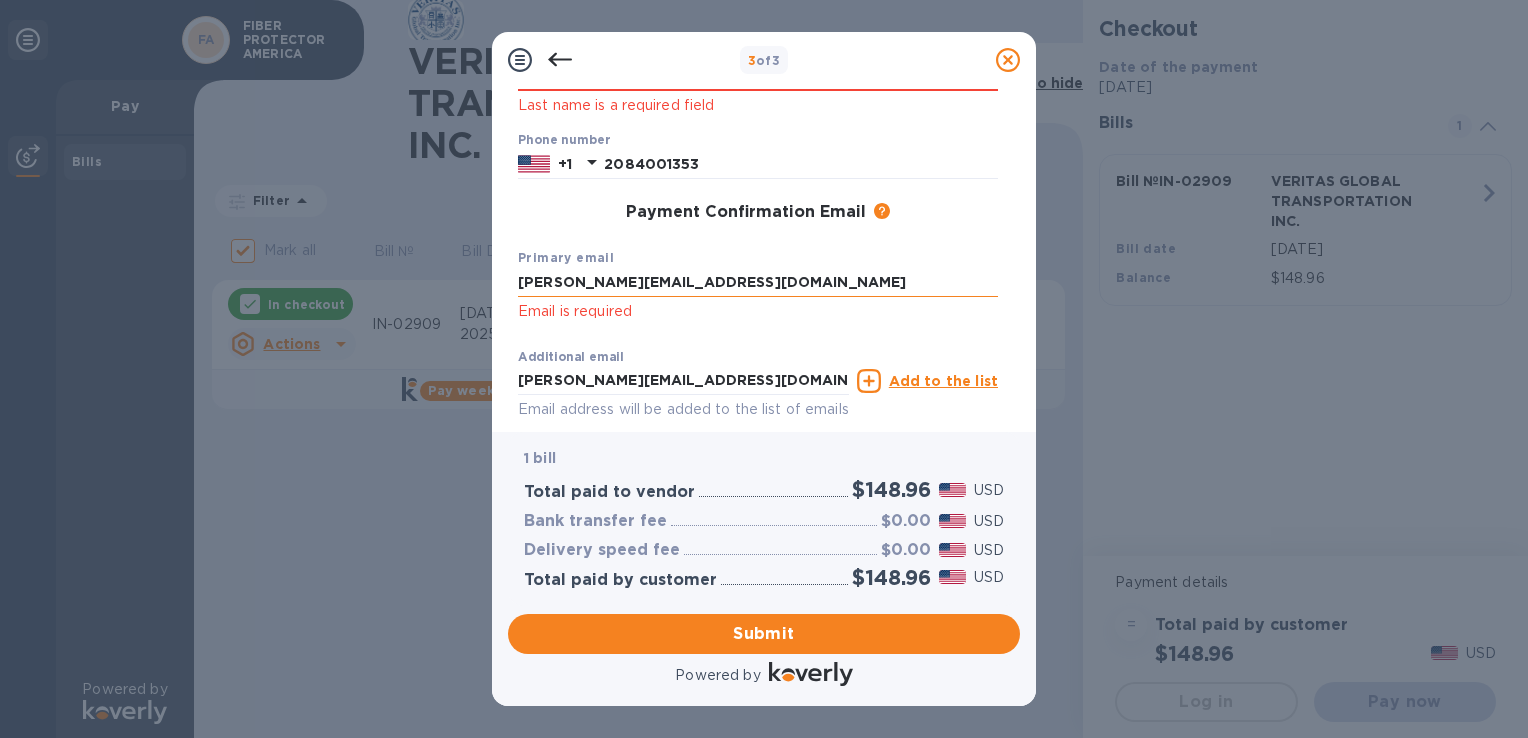 type on "[PERSON_NAME]" 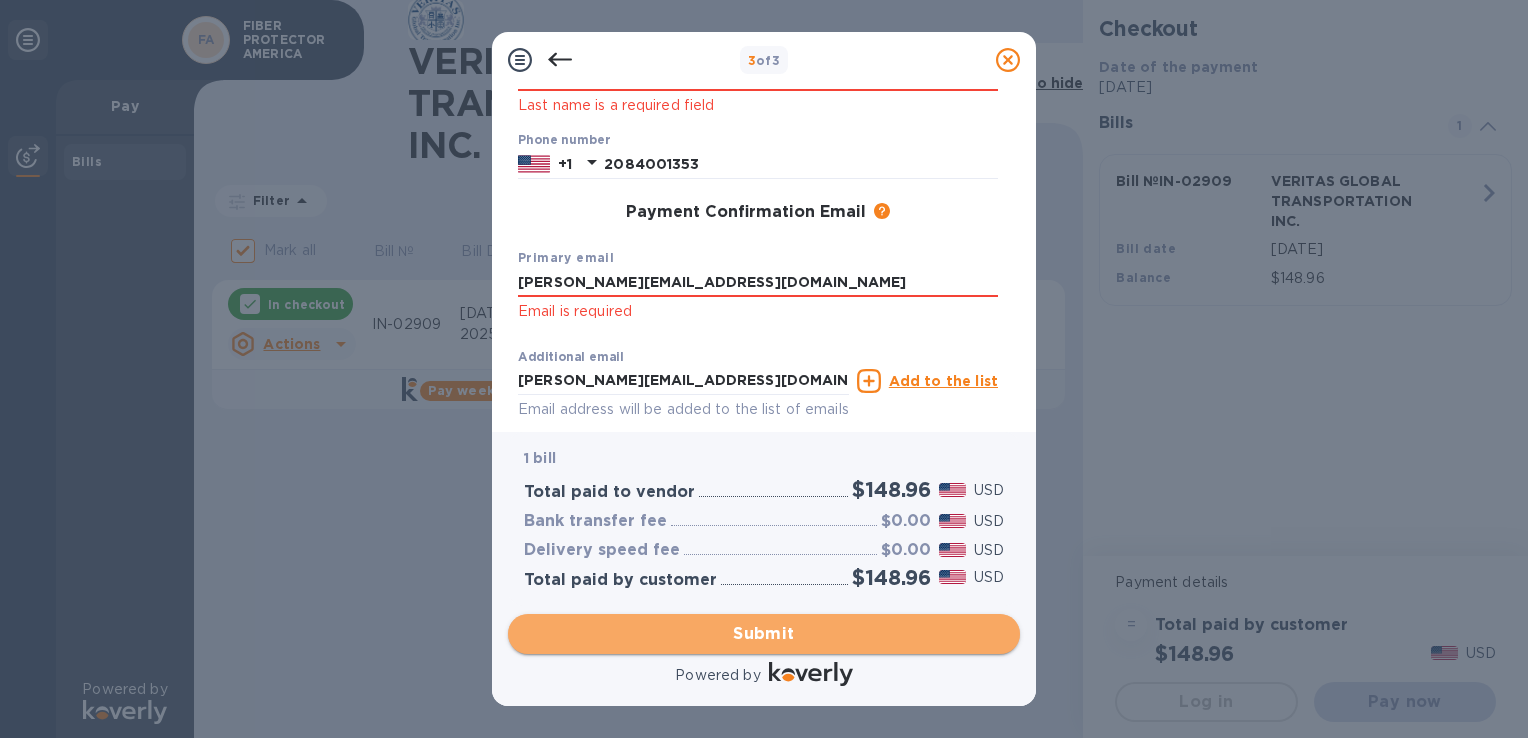 click on "Submit" at bounding box center (764, 634) 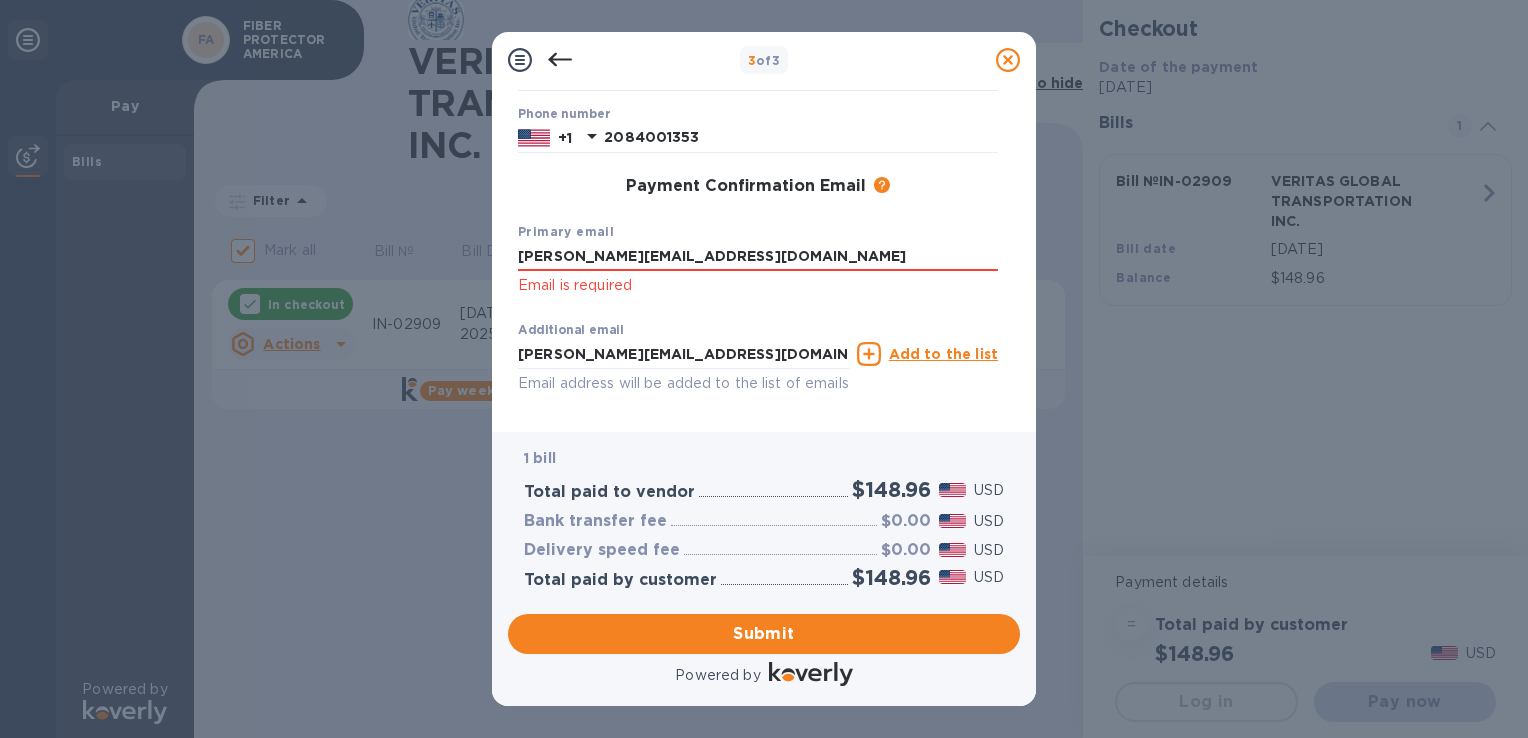 click on "Email is required" 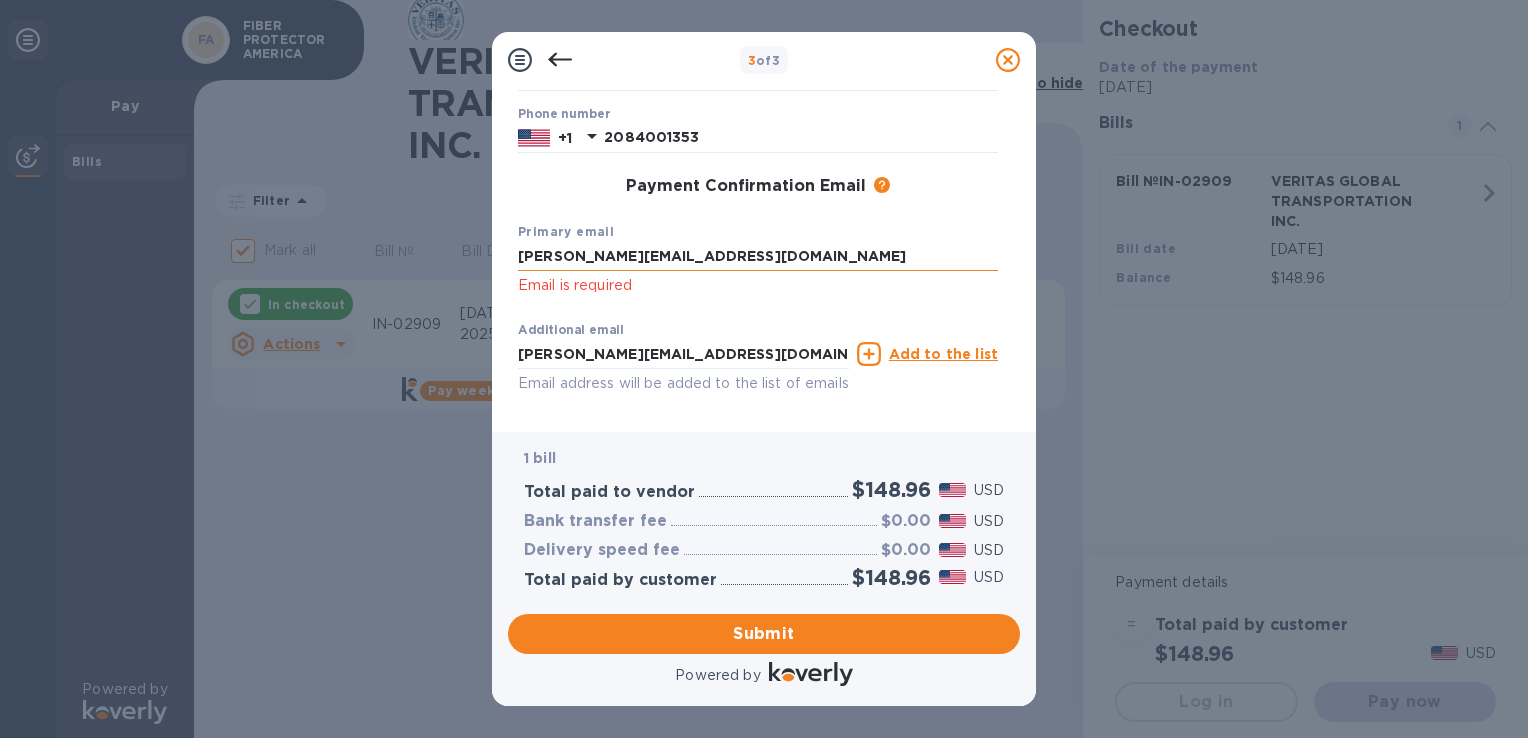 click on "[PERSON_NAME][EMAIL_ADDRESS][DOMAIN_NAME]" at bounding box center (758, 257) 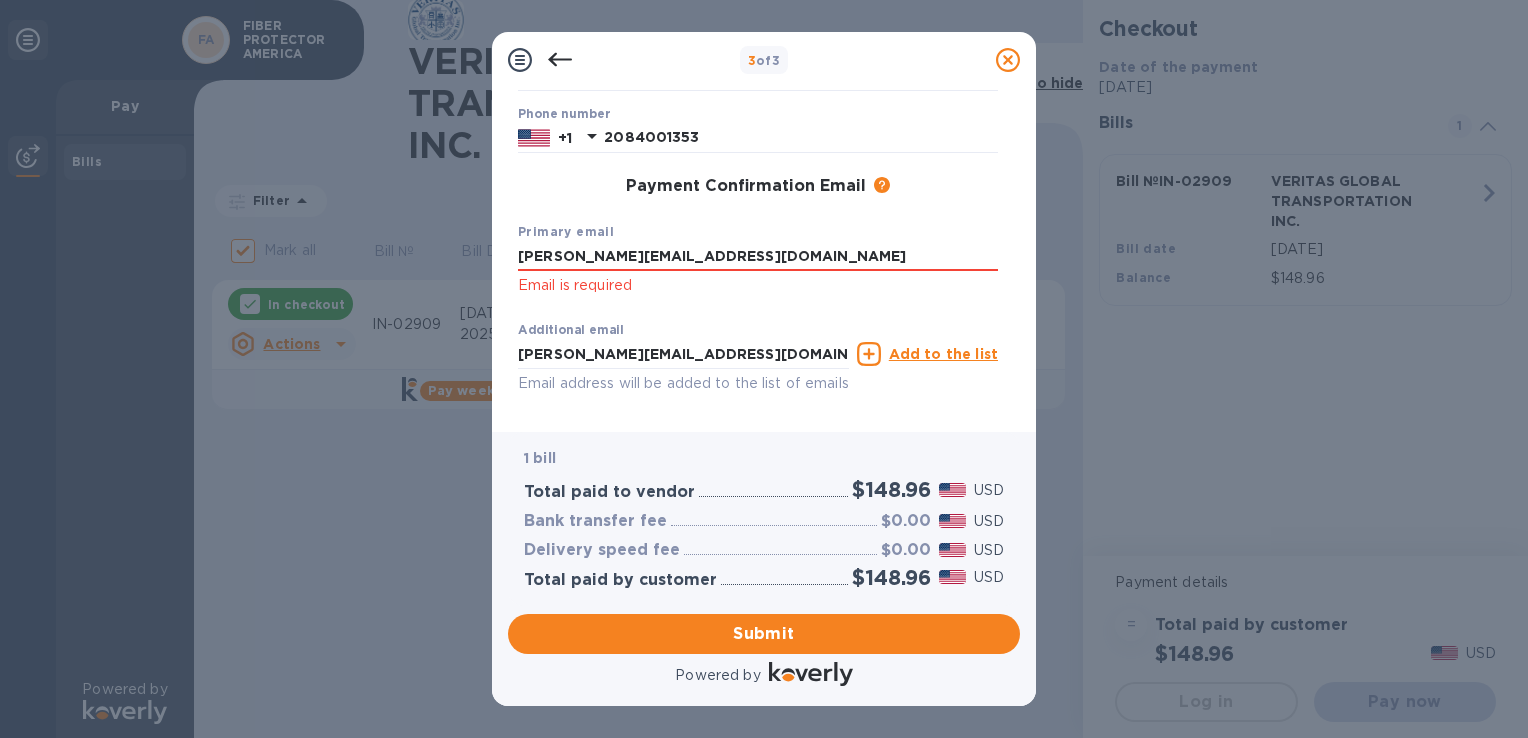 drag, startPoint x: 712, startPoint y: 255, endPoint x: 514, endPoint y: 254, distance: 198.00252 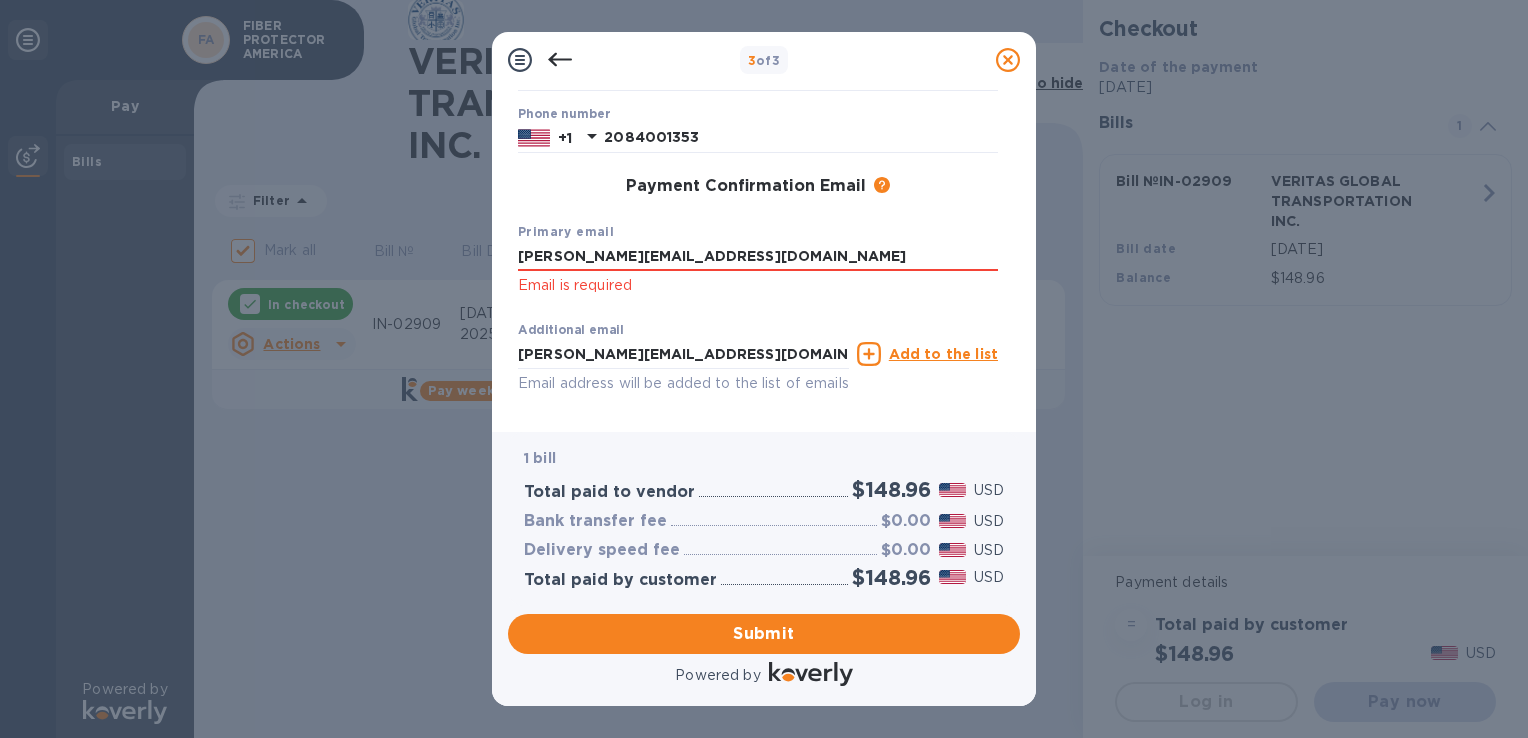 click on "First name [PERSON_NAME] Last name [PERSON_NAME] Phone number [PHONE_NUMBER] Payment Confirmation Email The added email addresses will be used to send the payment confirmation. Primary email [PERSON_NAME][EMAIL_ADDRESS][DOMAIN_NAME] Email is required Additional email [PERSON_NAME][EMAIL_ADDRESS][DOMAIN_NAME] Email address will be added to the list of emails Add to the list Added additional emails Submit" at bounding box center (758, 187) 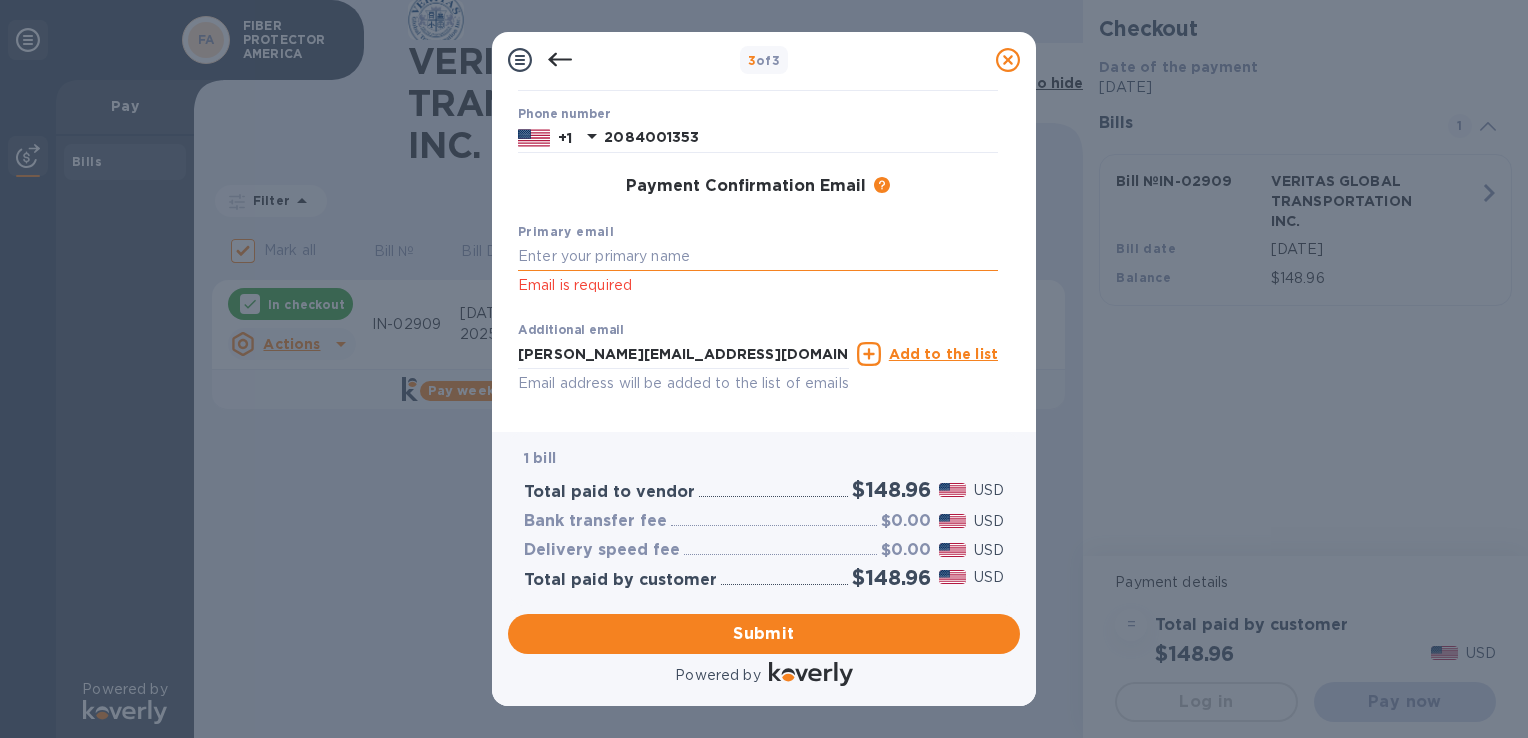 click at bounding box center (758, 257) 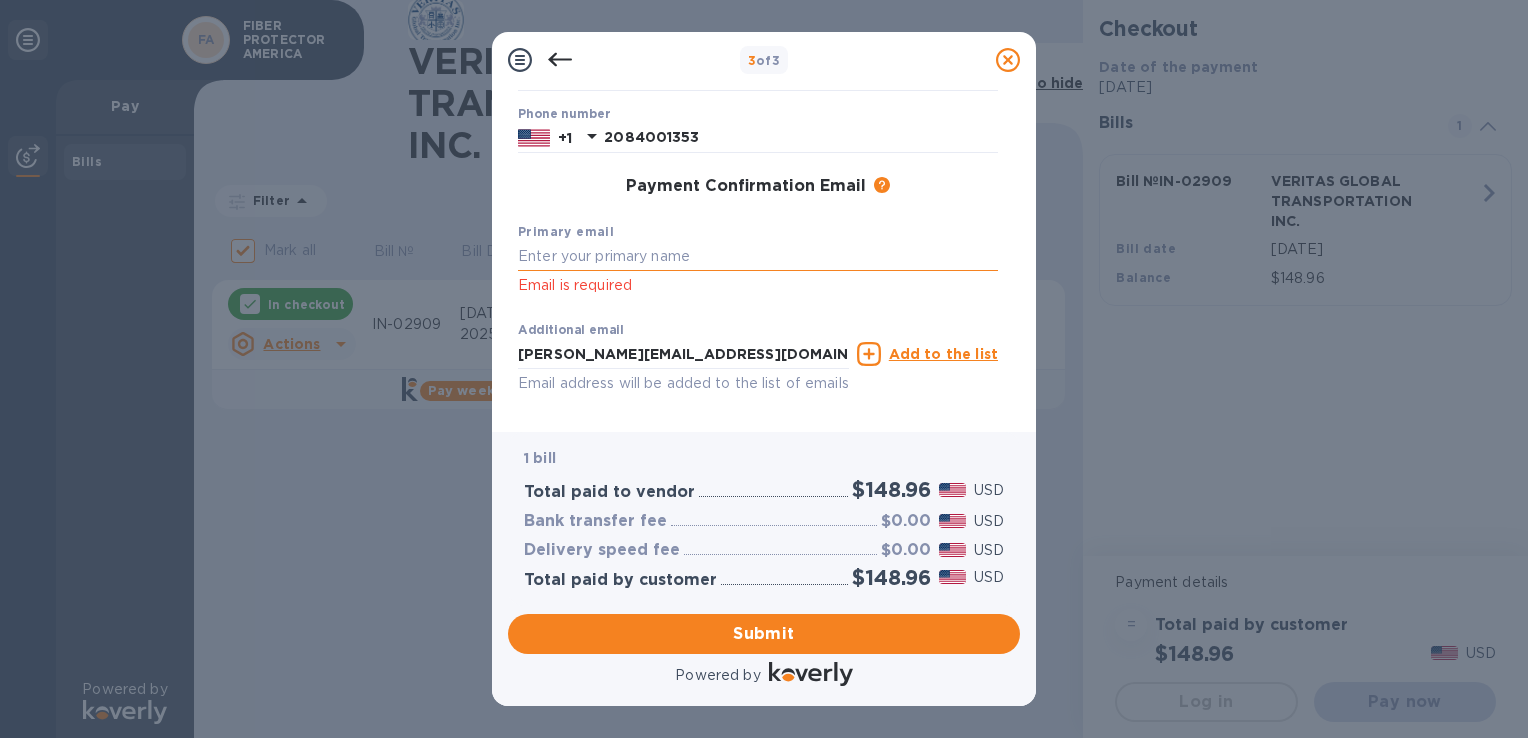 paste on "[PERSON_NAME][EMAIL_ADDRESS][DOMAIN_NAME]" 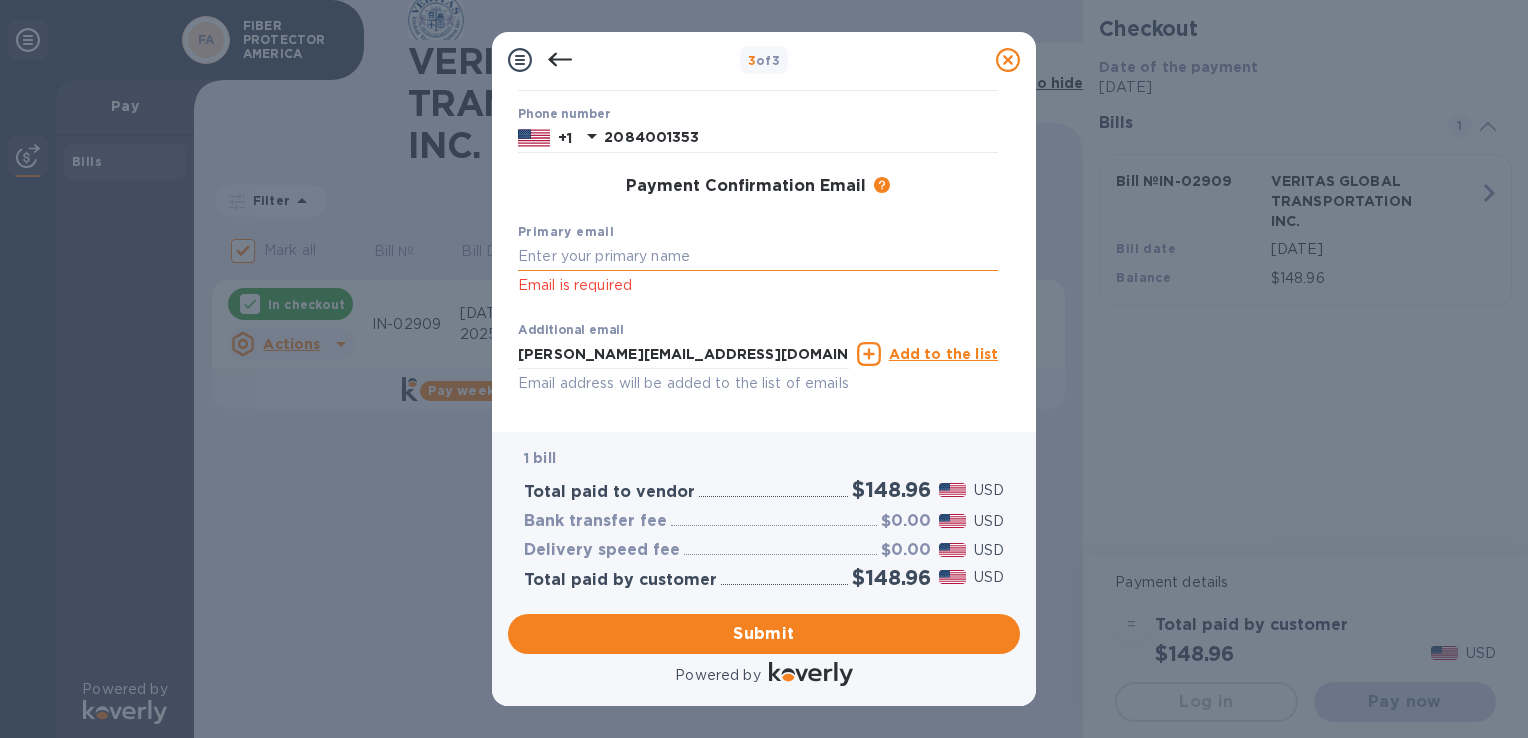 type on "[PERSON_NAME][EMAIL_ADDRESS][DOMAIN_NAME]" 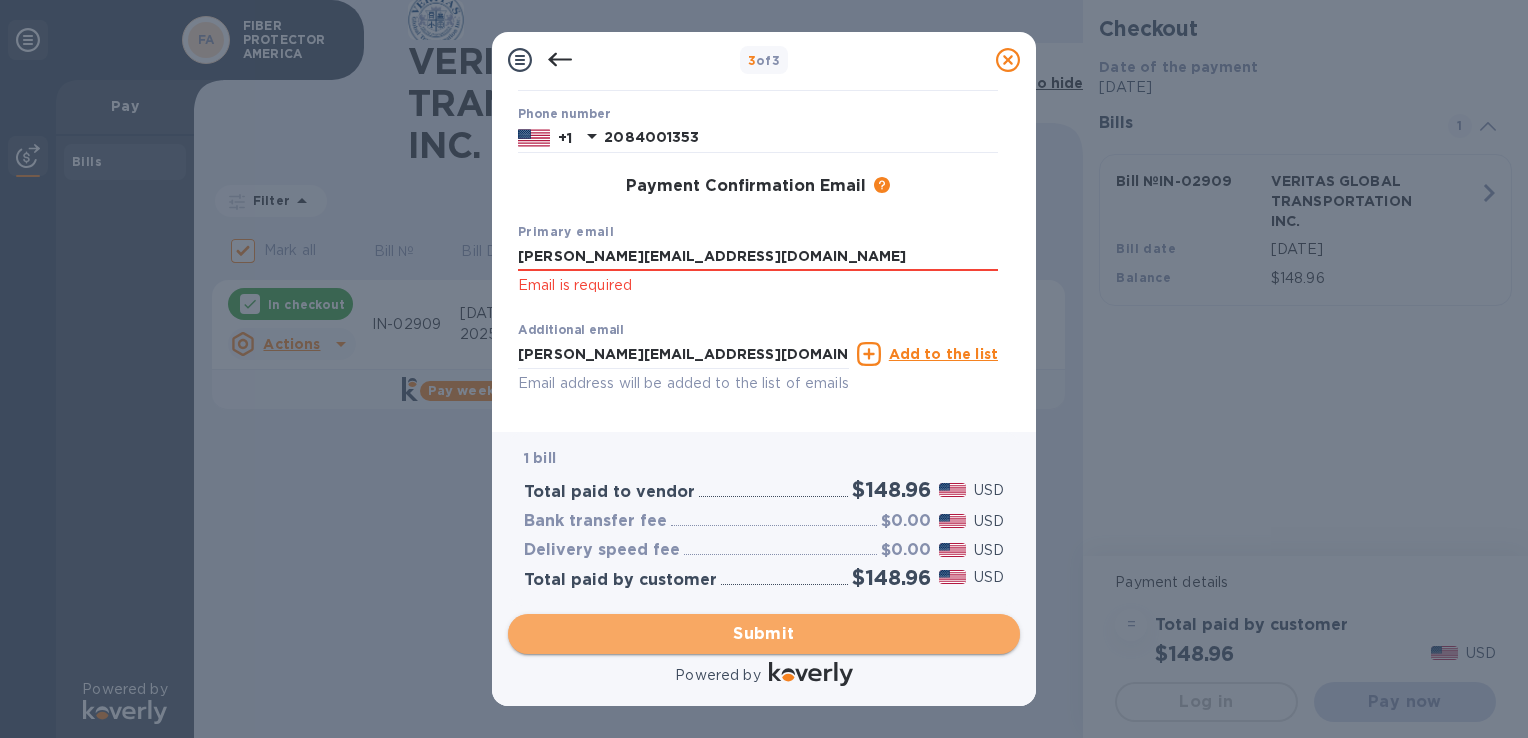 click on "Submit" at bounding box center (764, 634) 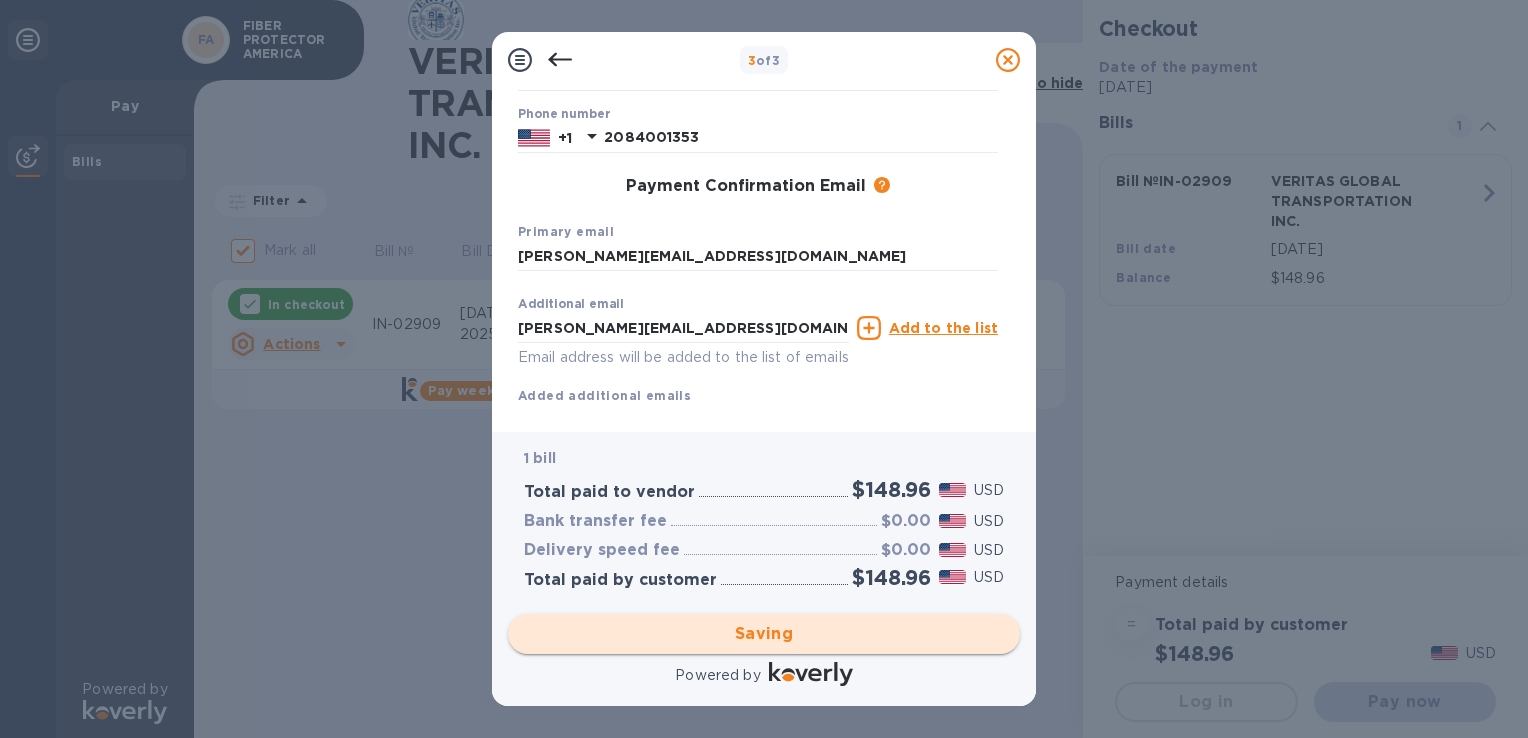 checkbox on "false" 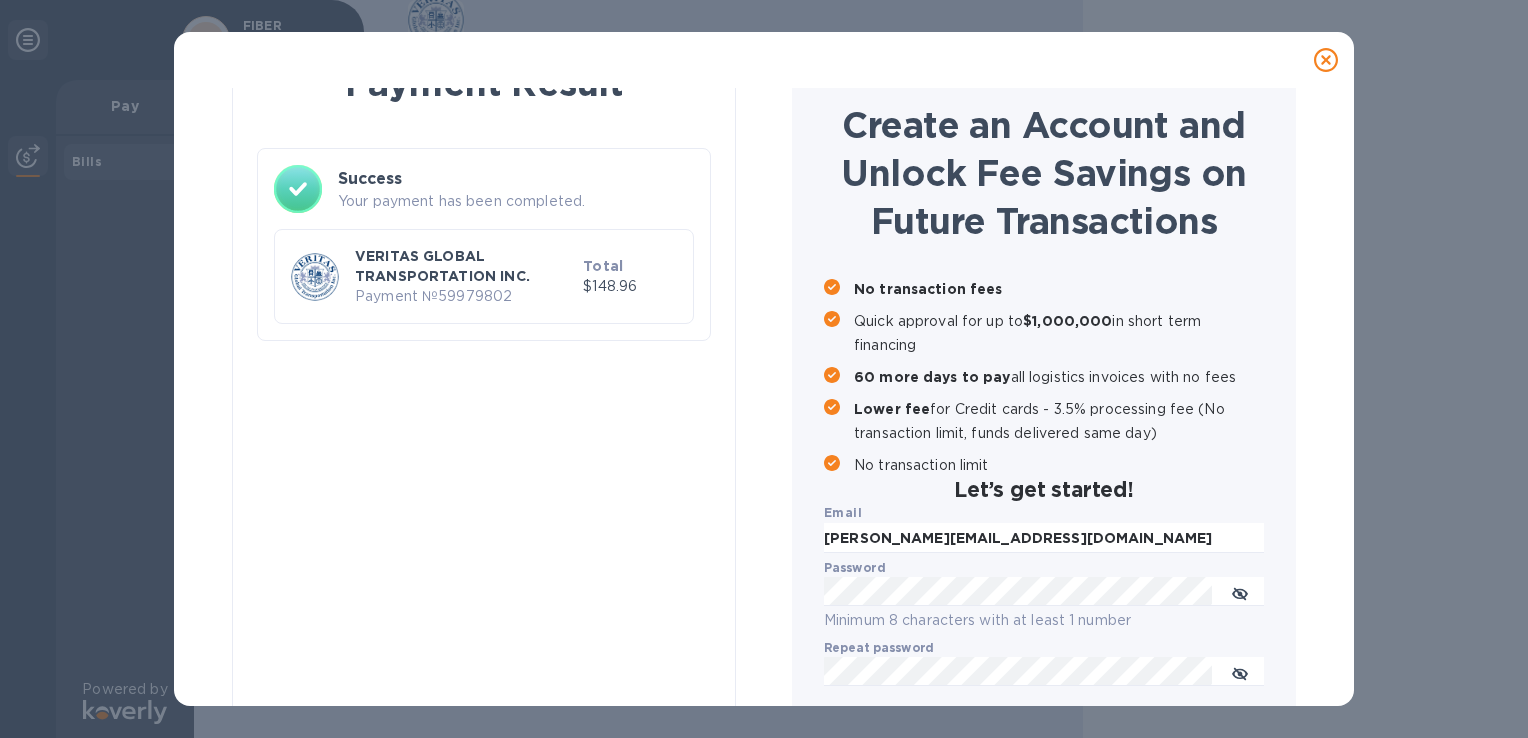 scroll, scrollTop: 0, scrollLeft: 0, axis: both 